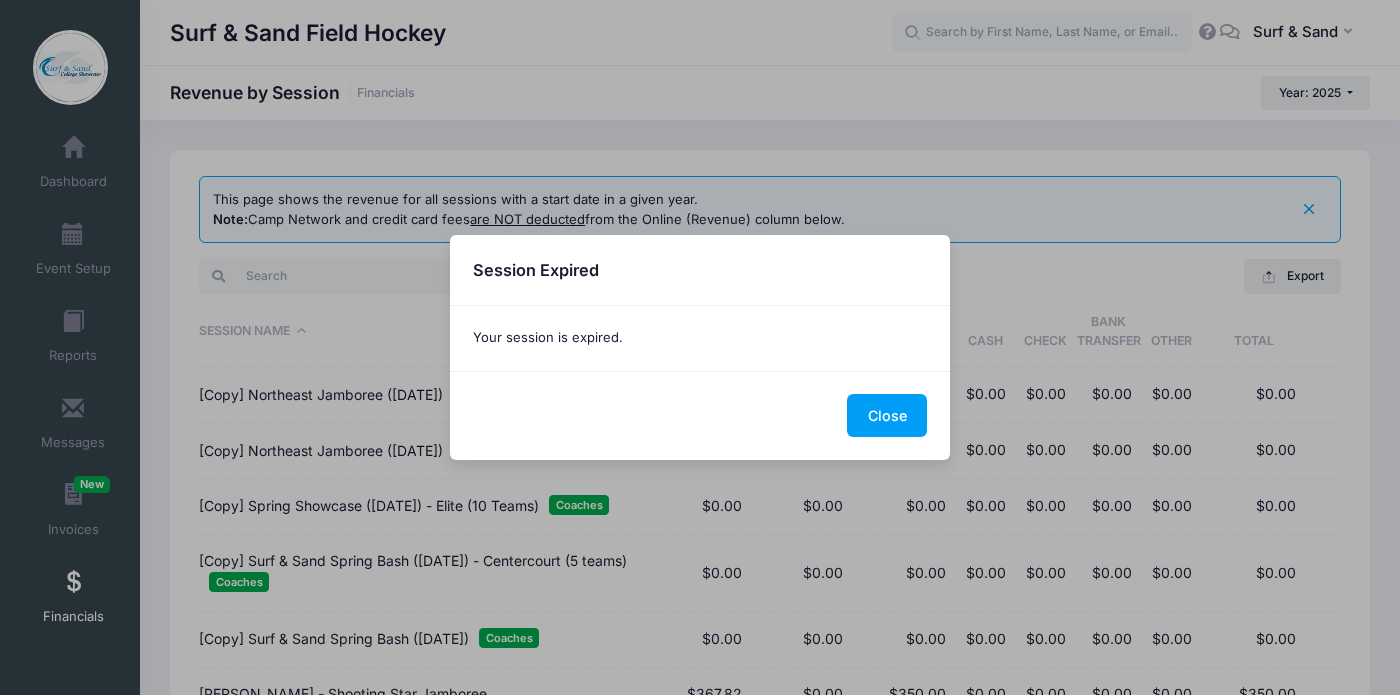 scroll, scrollTop: 1991, scrollLeft: 0, axis: vertical 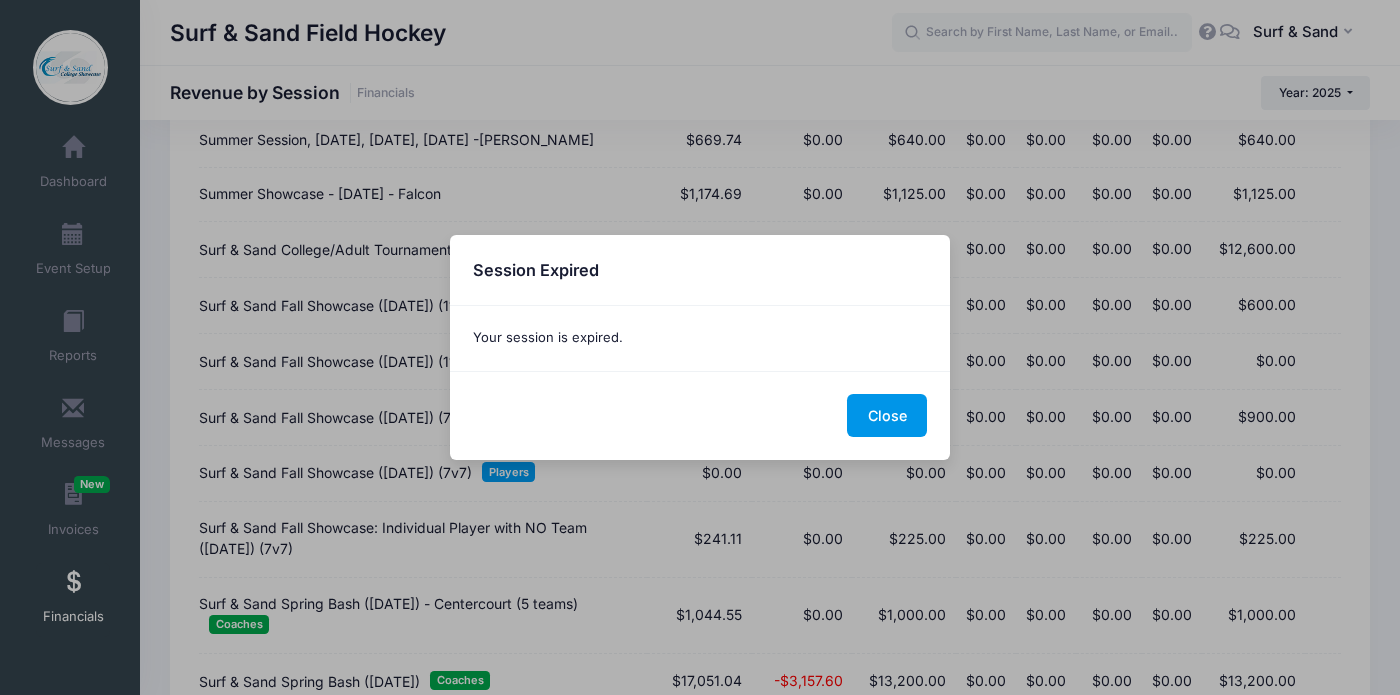click on "Close" at bounding box center [887, 415] 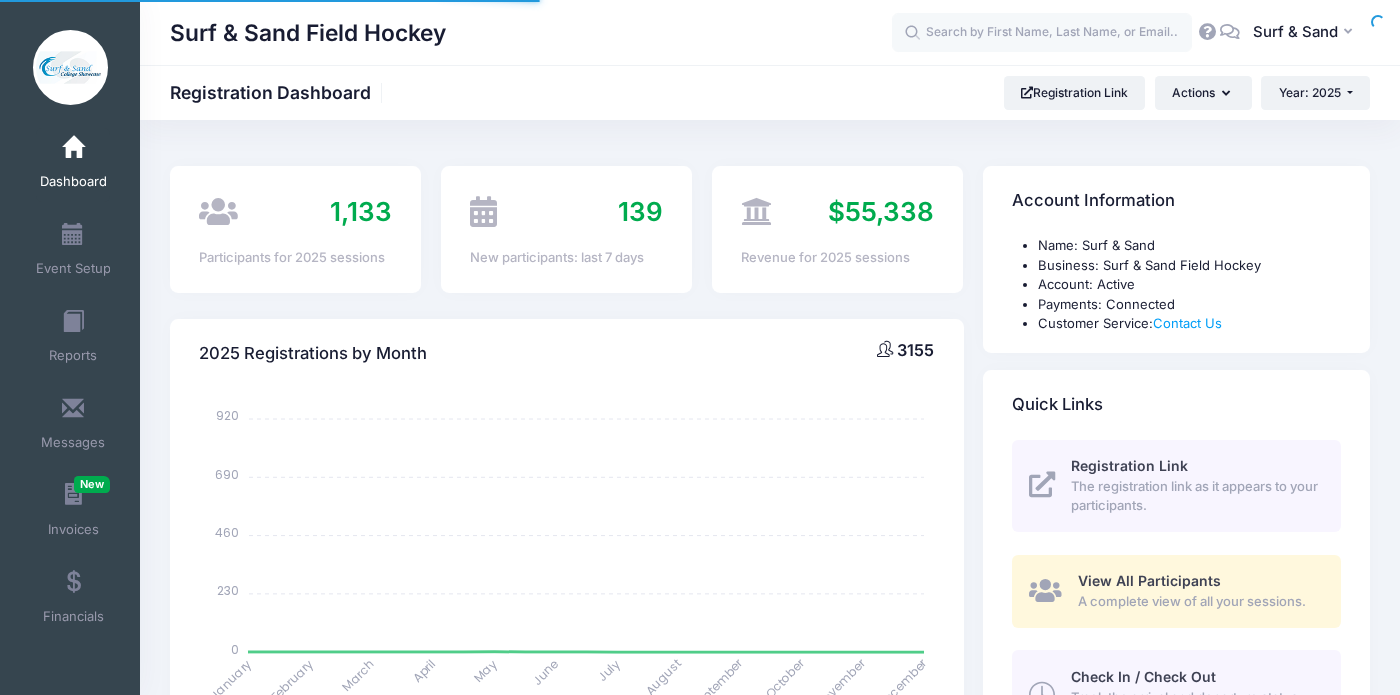scroll, scrollTop: 0, scrollLeft: 0, axis: both 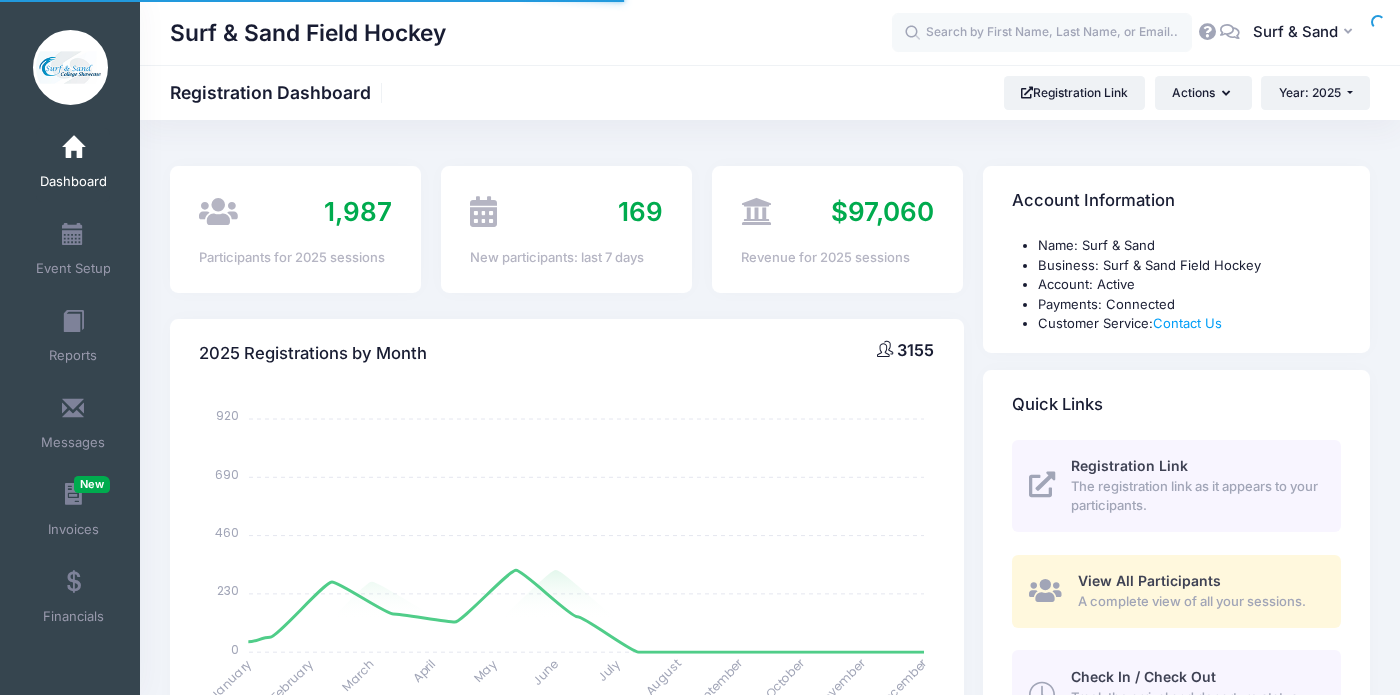 select 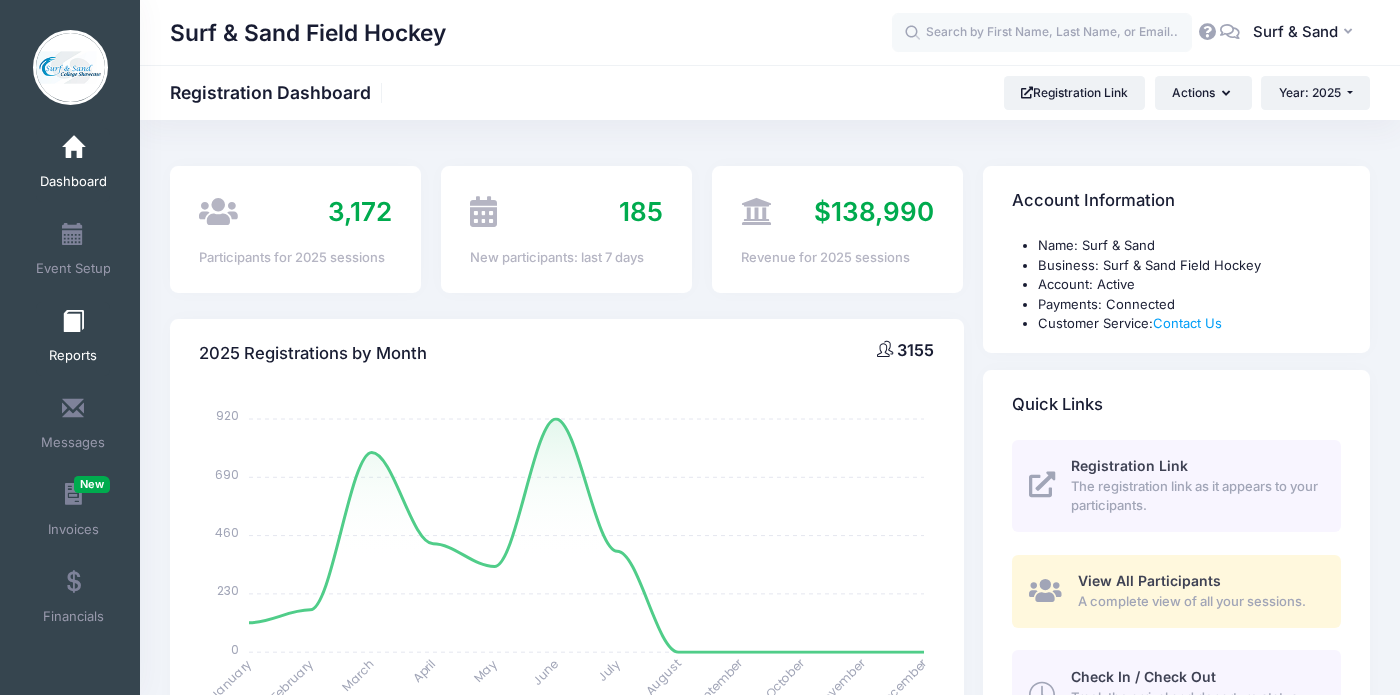 click at bounding box center [73, 322] 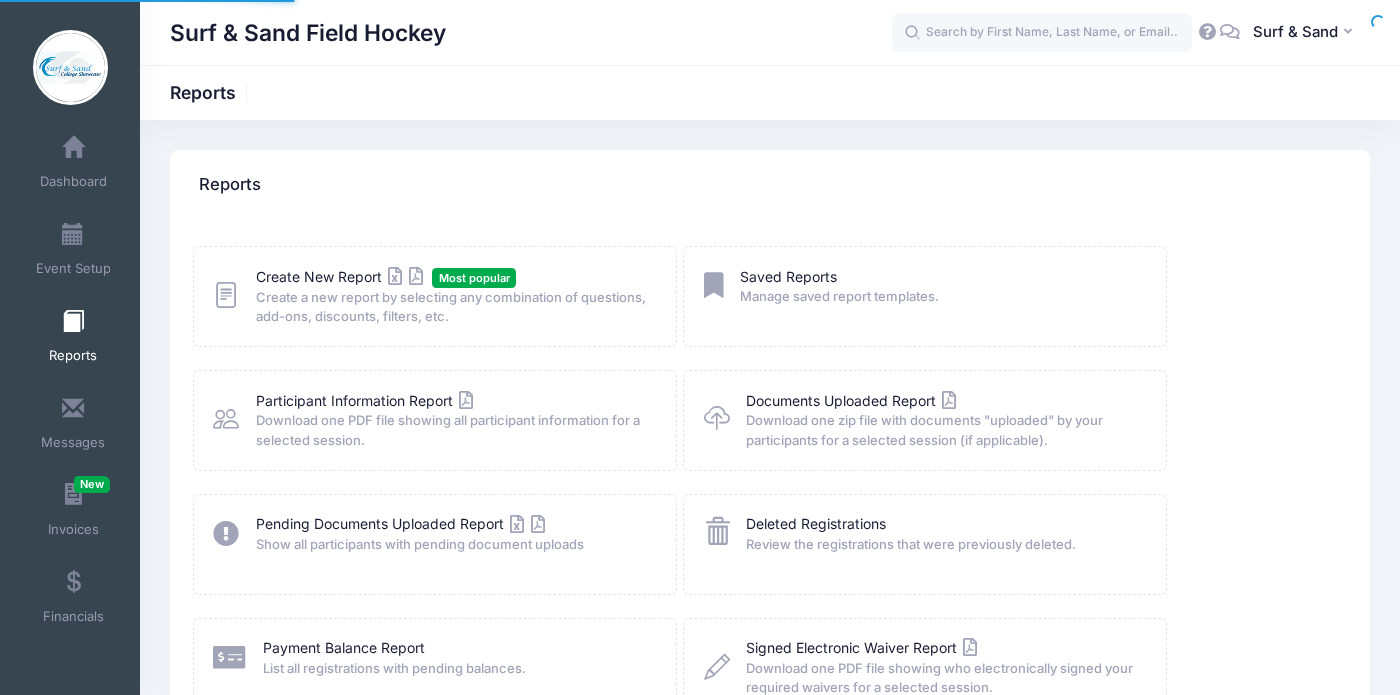 scroll, scrollTop: 0, scrollLeft: 0, axis: both 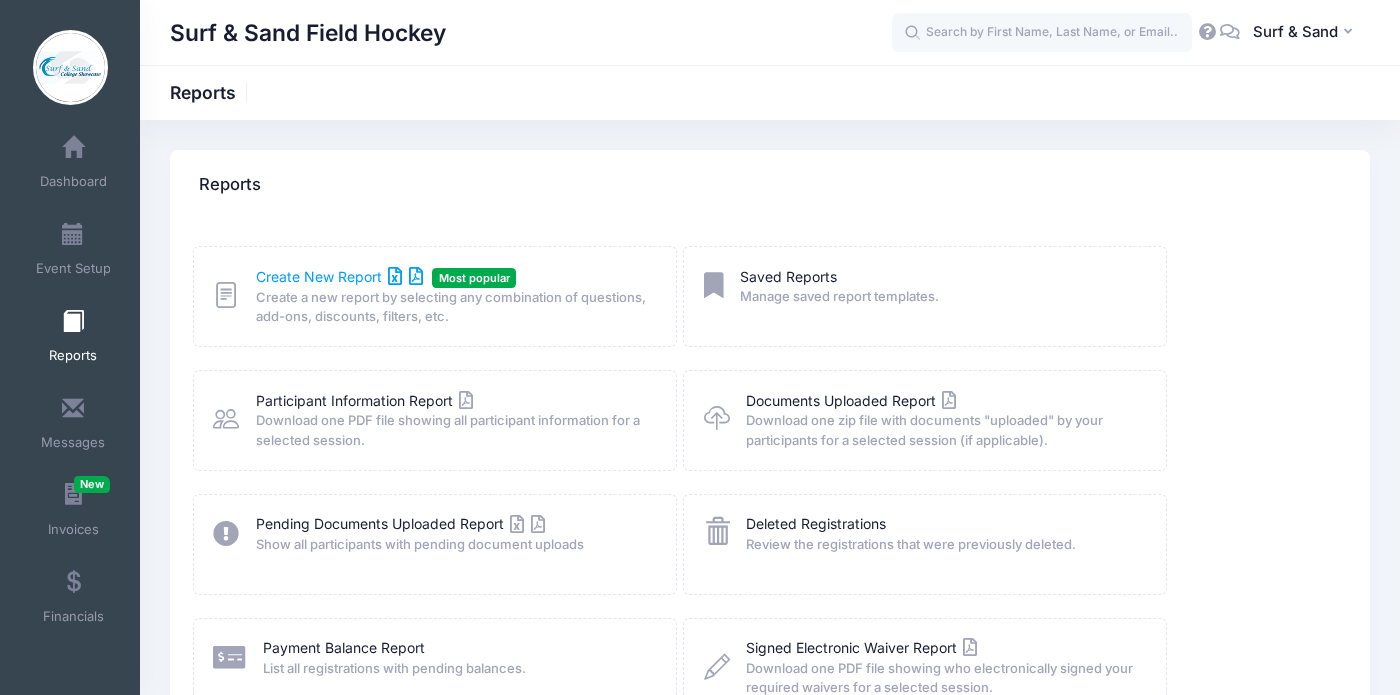 click on "Create New Report" at bounding box center [339, 276] 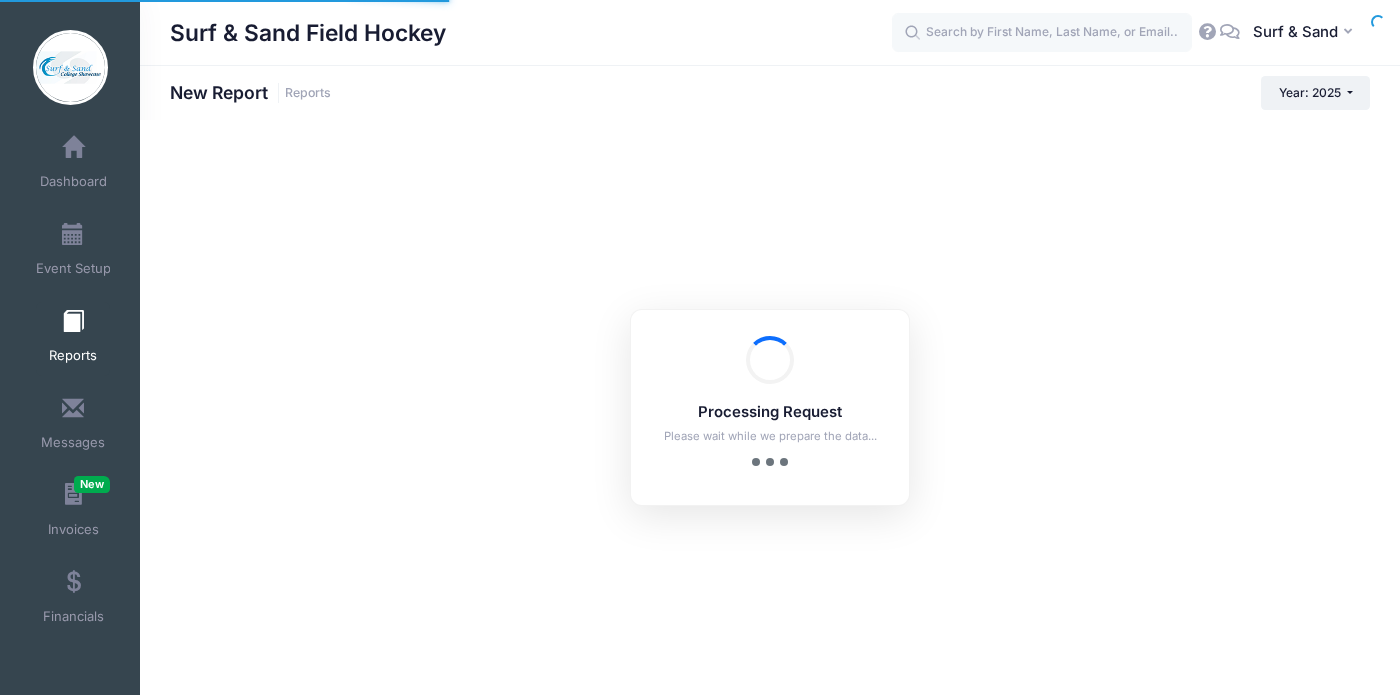 scroll, scrollTop: 0, scrollLeft: 0, axis: both 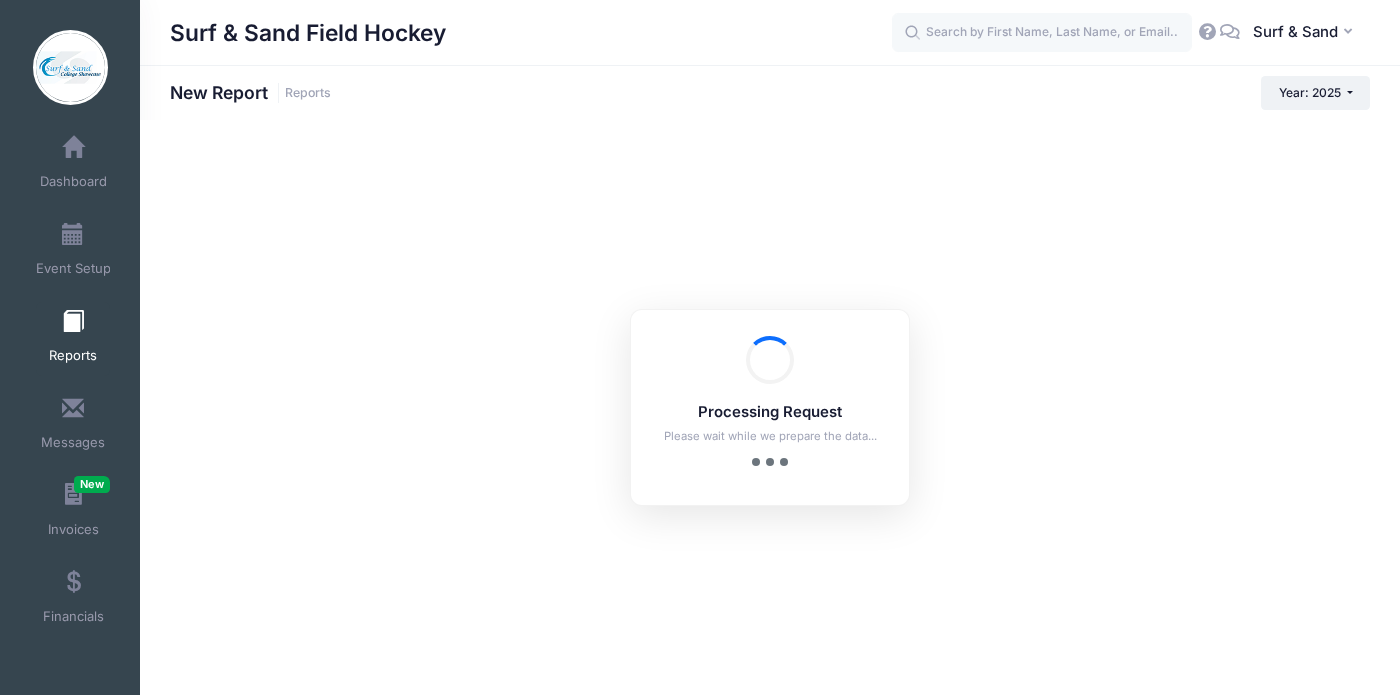 checkbox on "true" 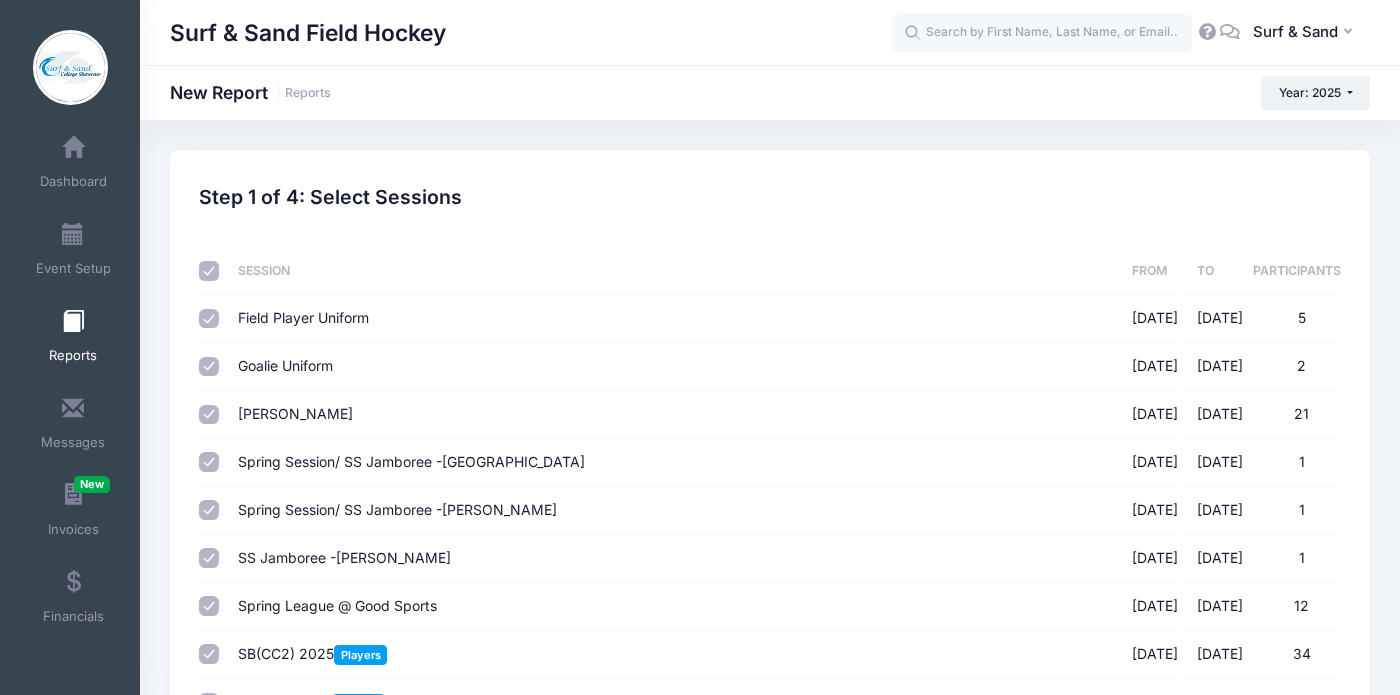 click at bounding box center (209, 271) 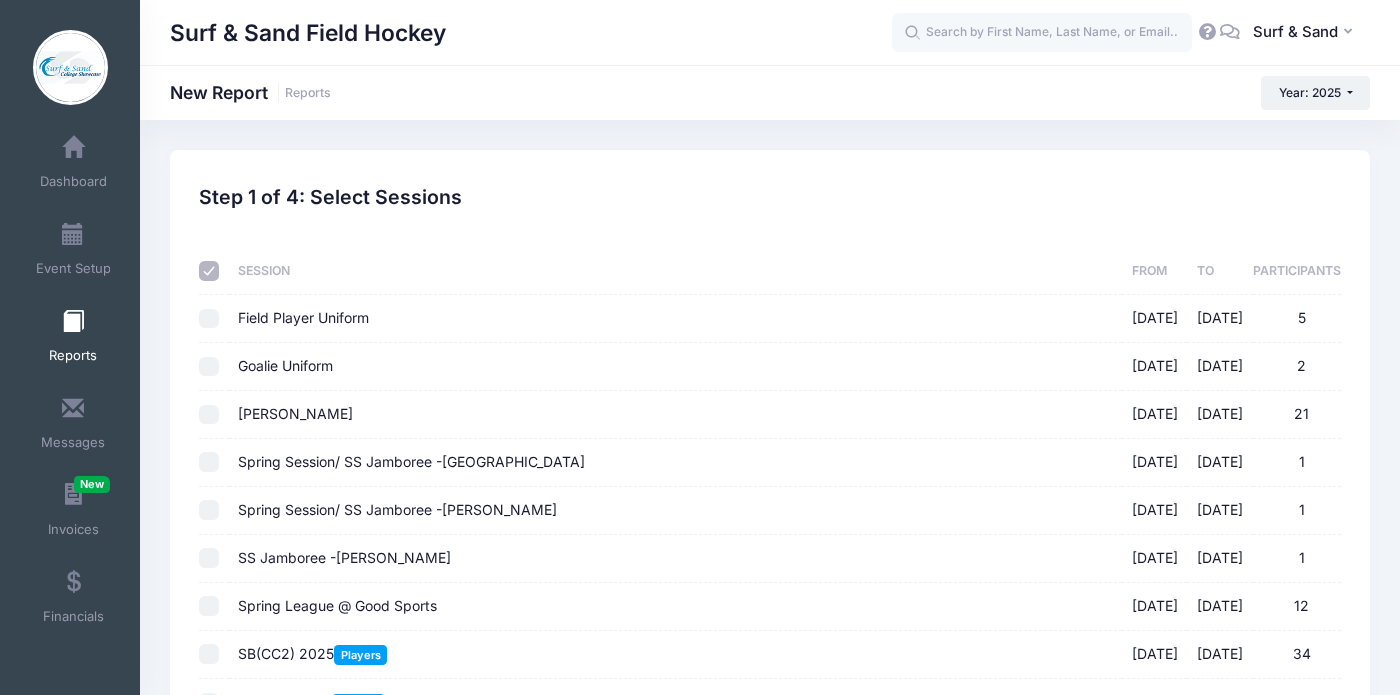 checkbox on "false" 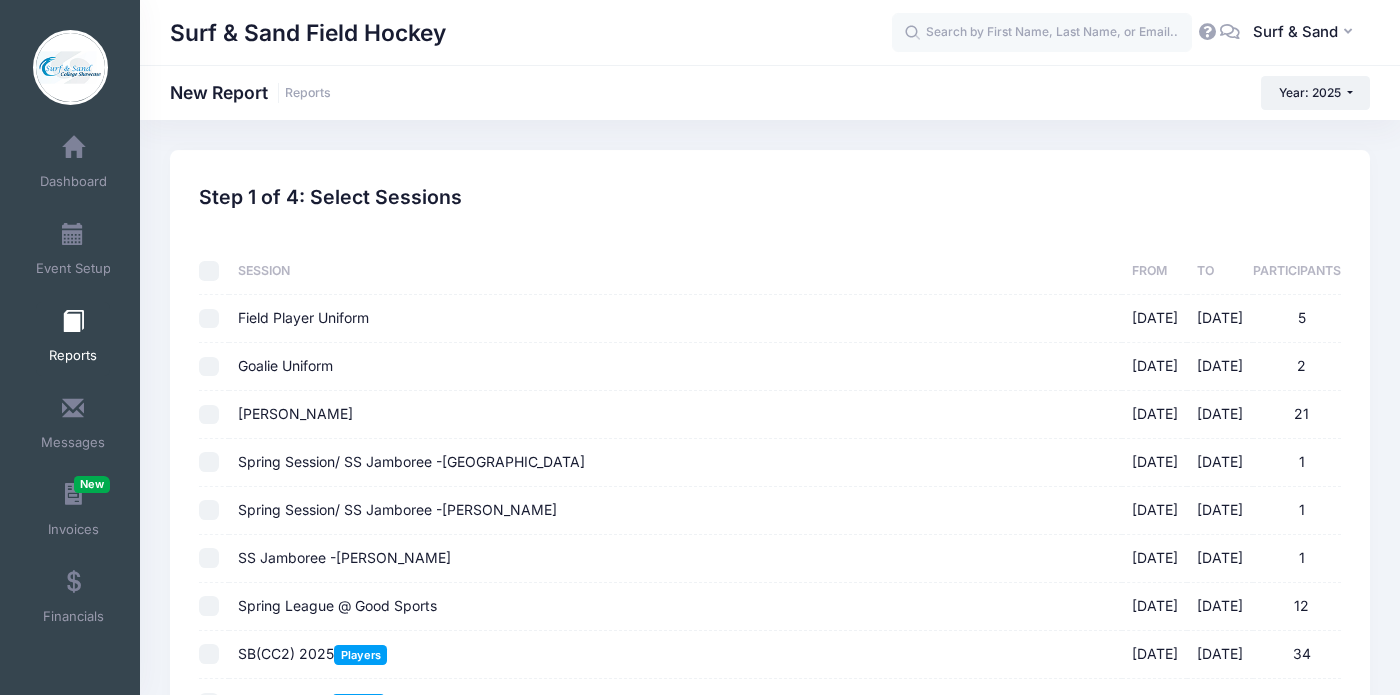 checkbox on "false" 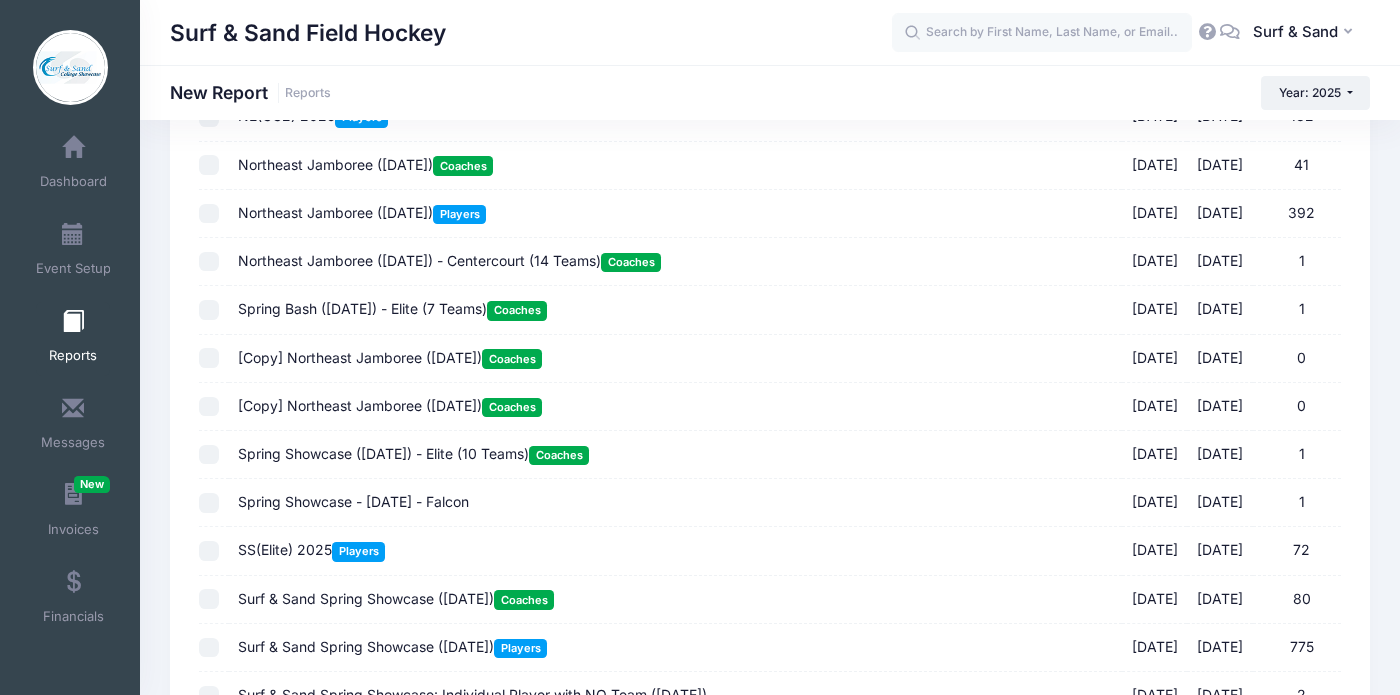 scroll, scrollTop: 1821, scrollLeft: 0, axis: vertical 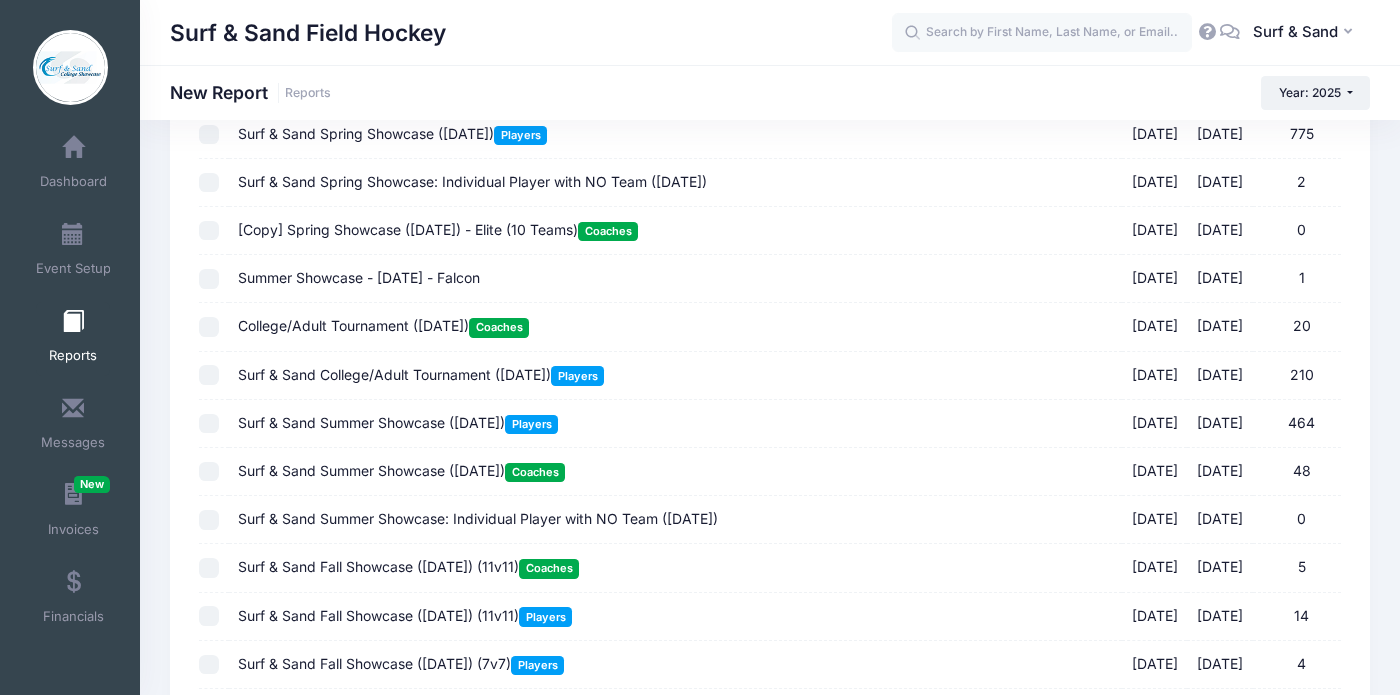 click on "Surf & Sand College/Adult Tournament (July 19, 2025)  Players" at bounding box center [421, 374] 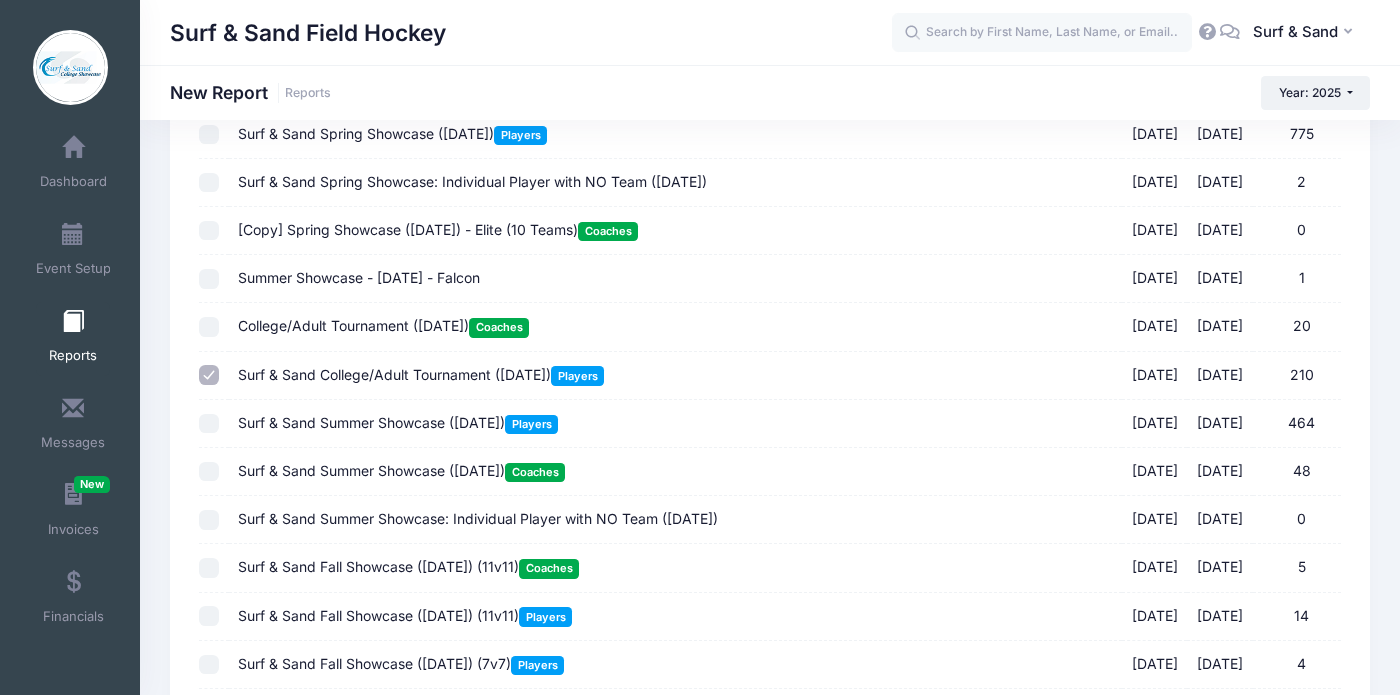 click on "Surf & Sand Summer Showcase (July 19, 2025)  Players 07/19/2025 - 07/19/2025  464" at bounding box center [675, 424] 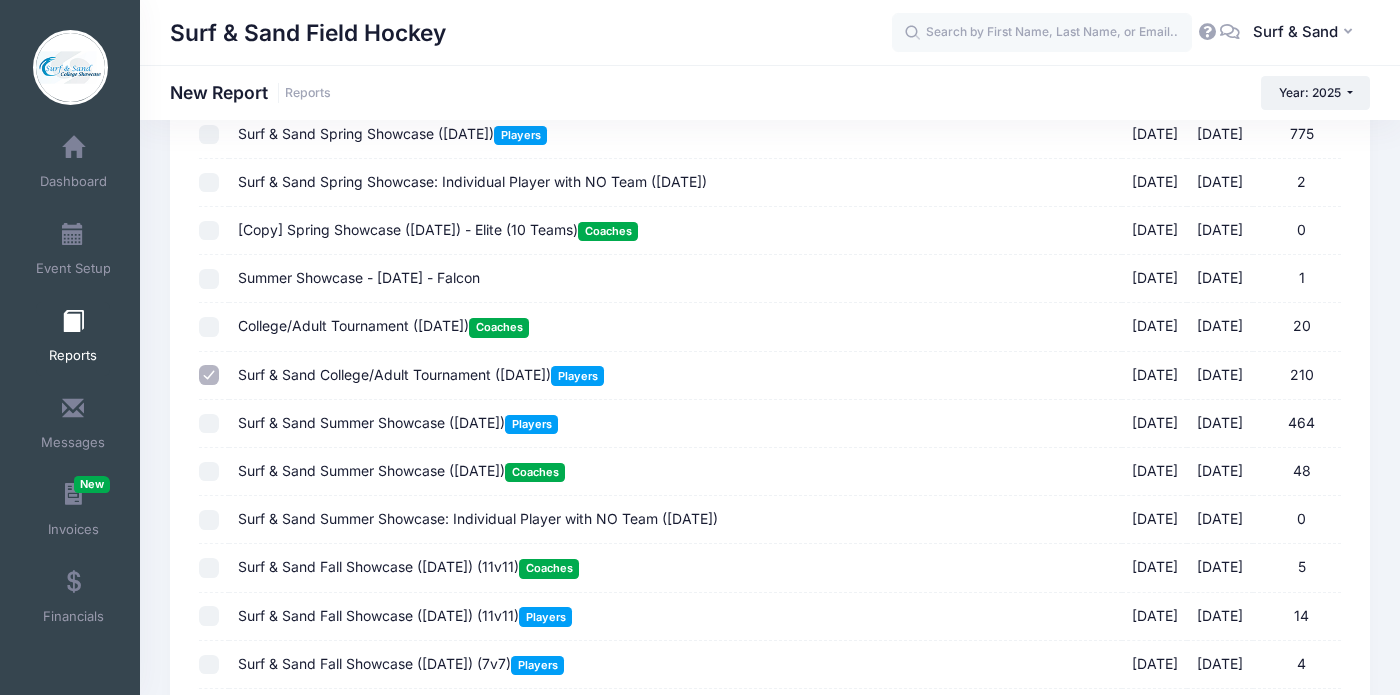 click on "Surf & Sand Summer Showcase (July 19, 2025)  Players" at bounding box center [398, 422] 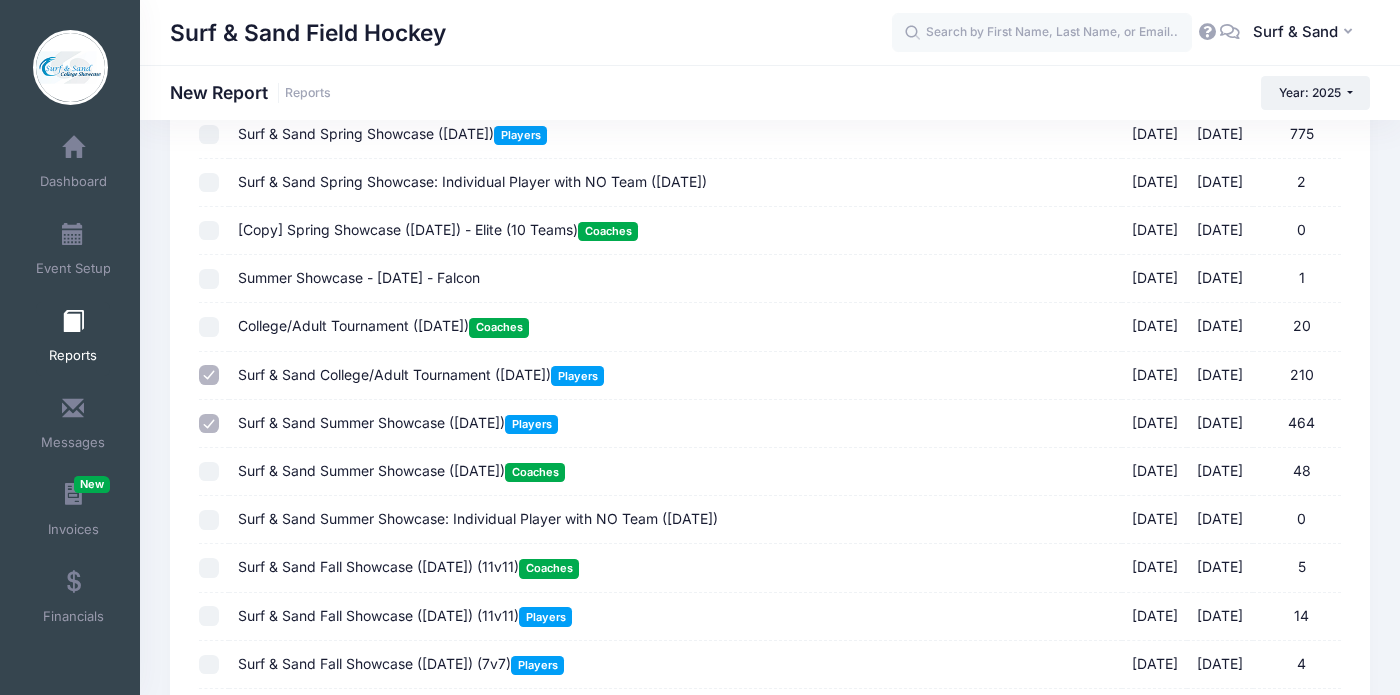 scroll, scrollTop: 2119, scrollLeft: 0, axis: vertical 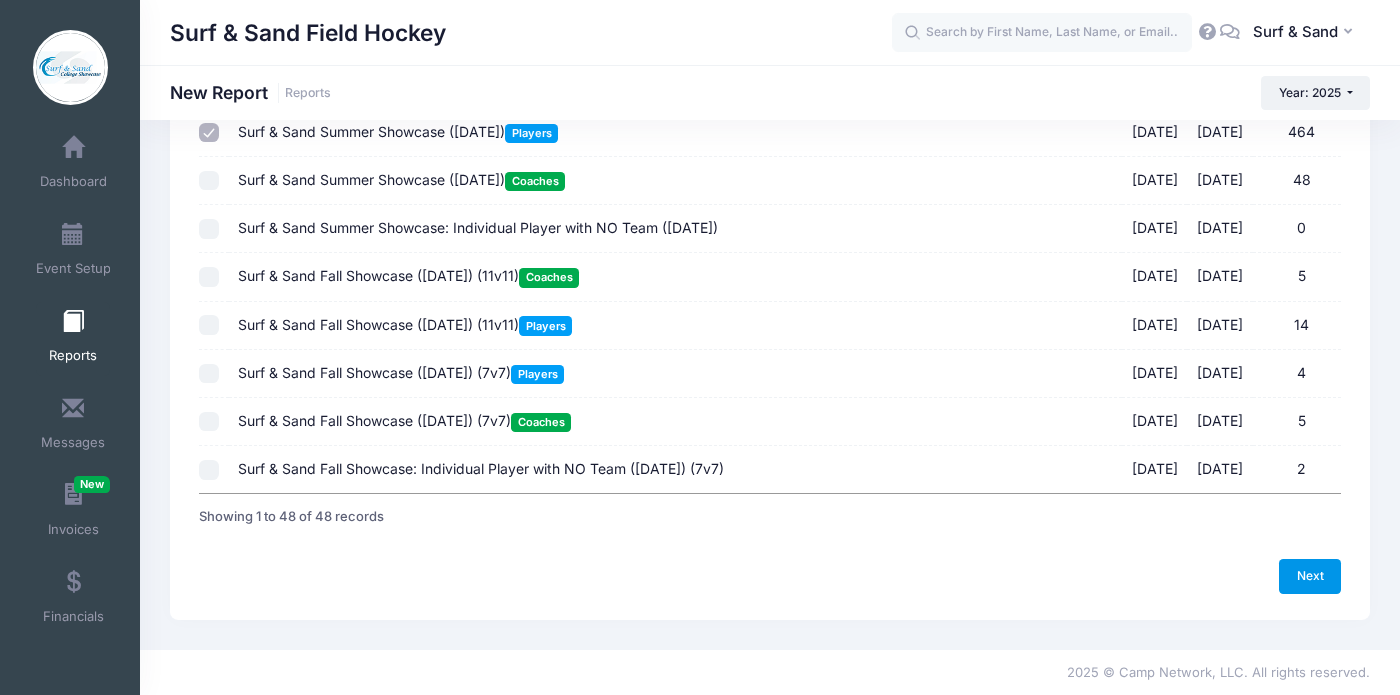 click on "Next" at bounding box center [1310, 576] 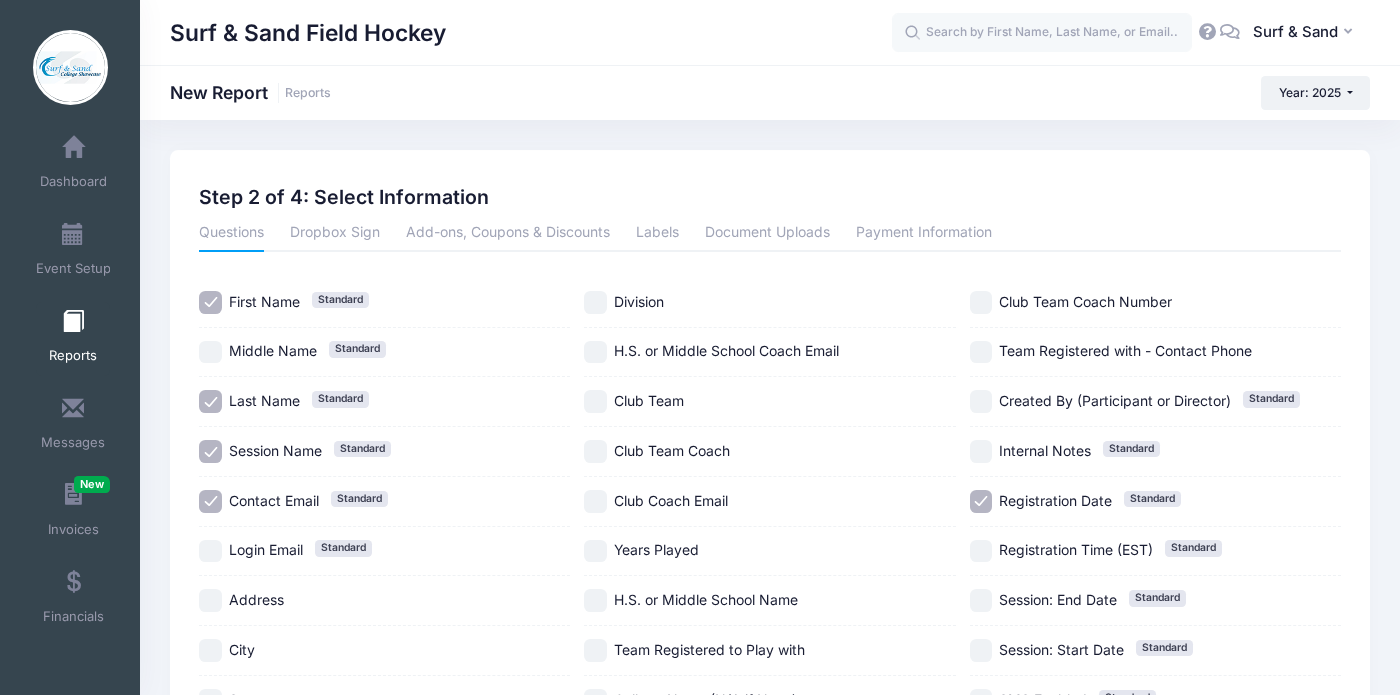 scroll, scrollTop: 302, scrollLeft: 0, axis: vertical 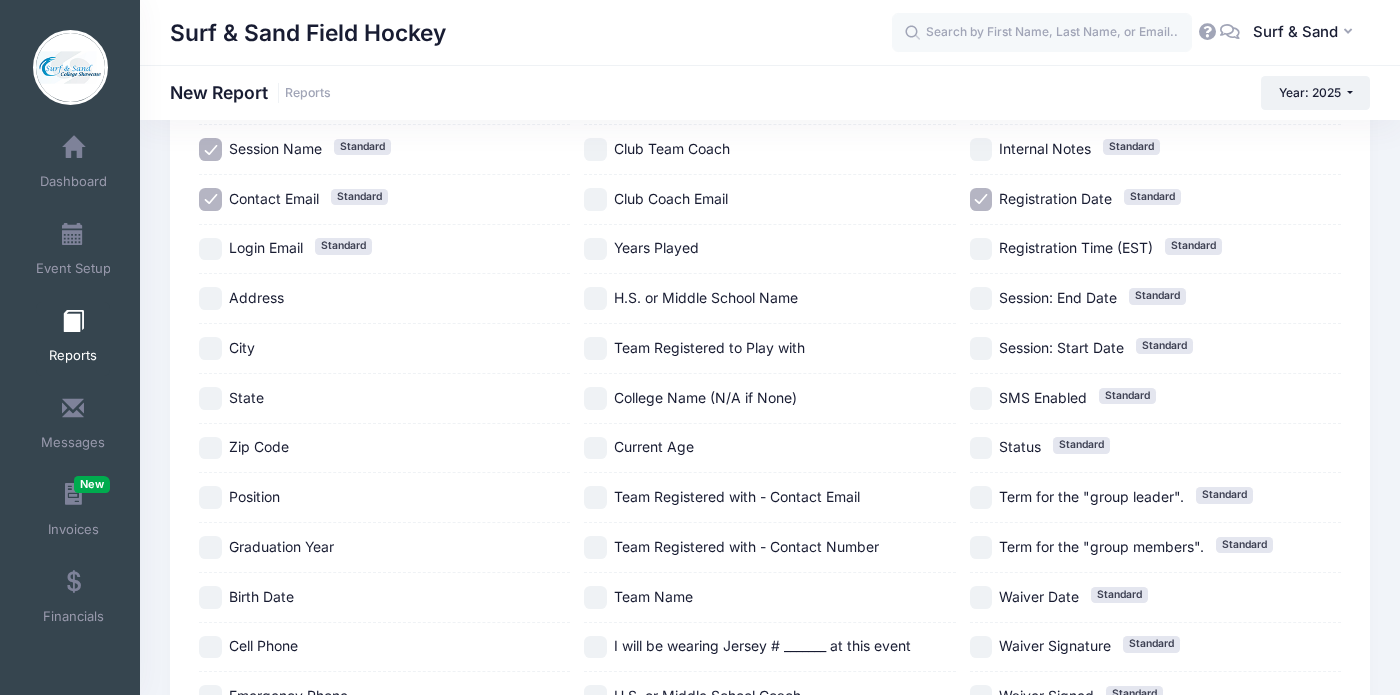 click on "City" at bounding box center (242, 347) 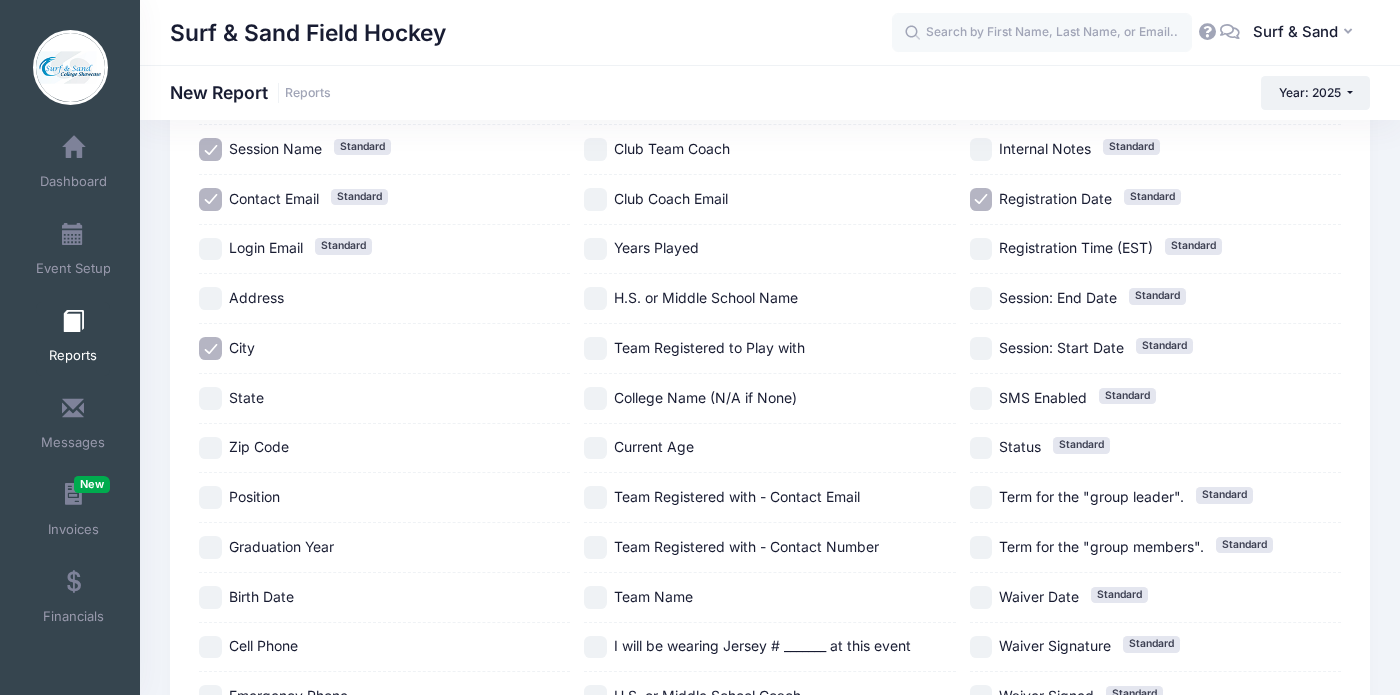 click on "State" at bounding box center [246, 398] 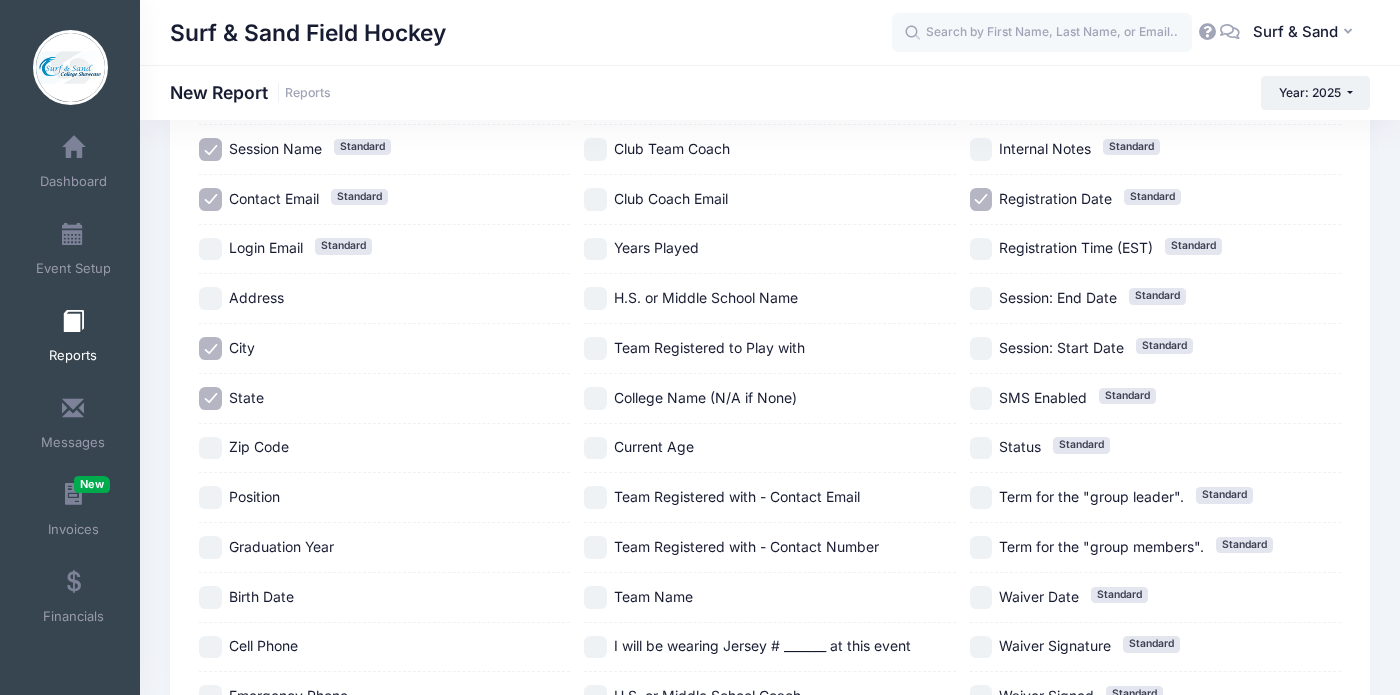 click on "Position" at bounding box center (254, 496) 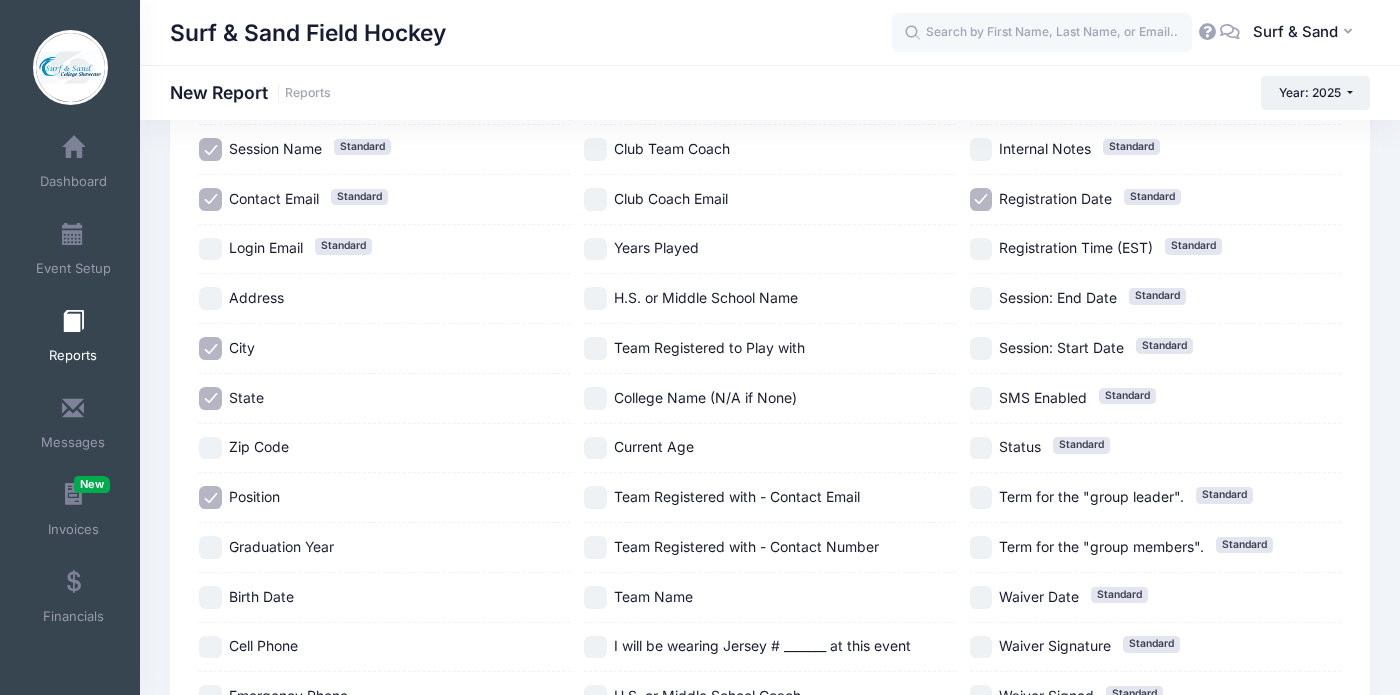 click on "Graduation Year" at bounding box center (281, 546) 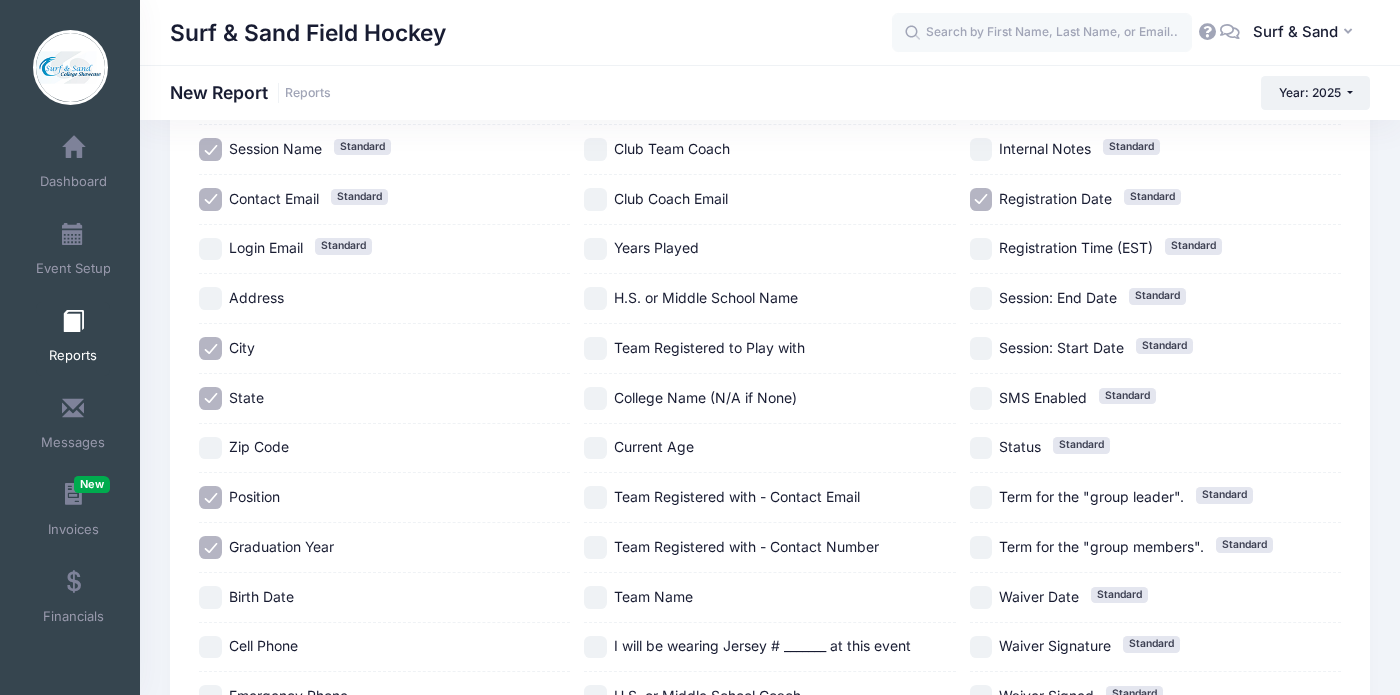 click on "Birth Date" at bounding box center [384, 598] 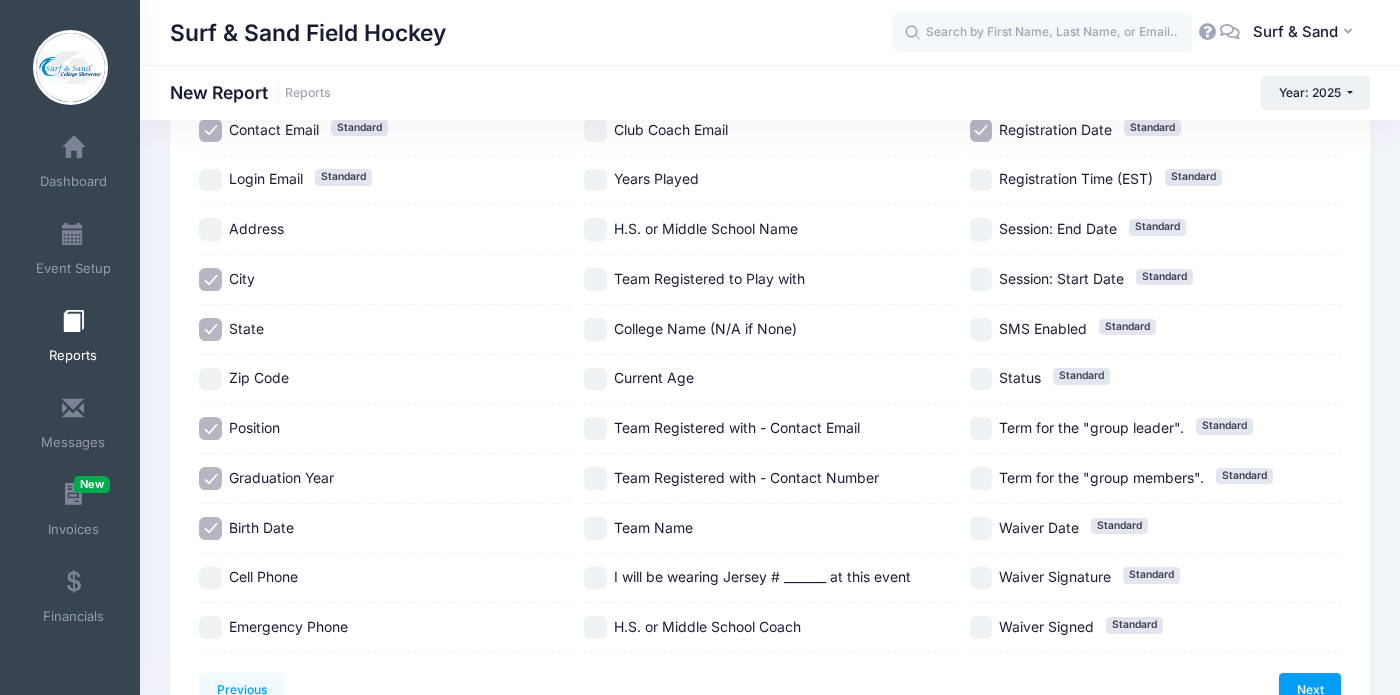 scroll, scrollTop: 453, scrollLeft: 0, axis: vertical 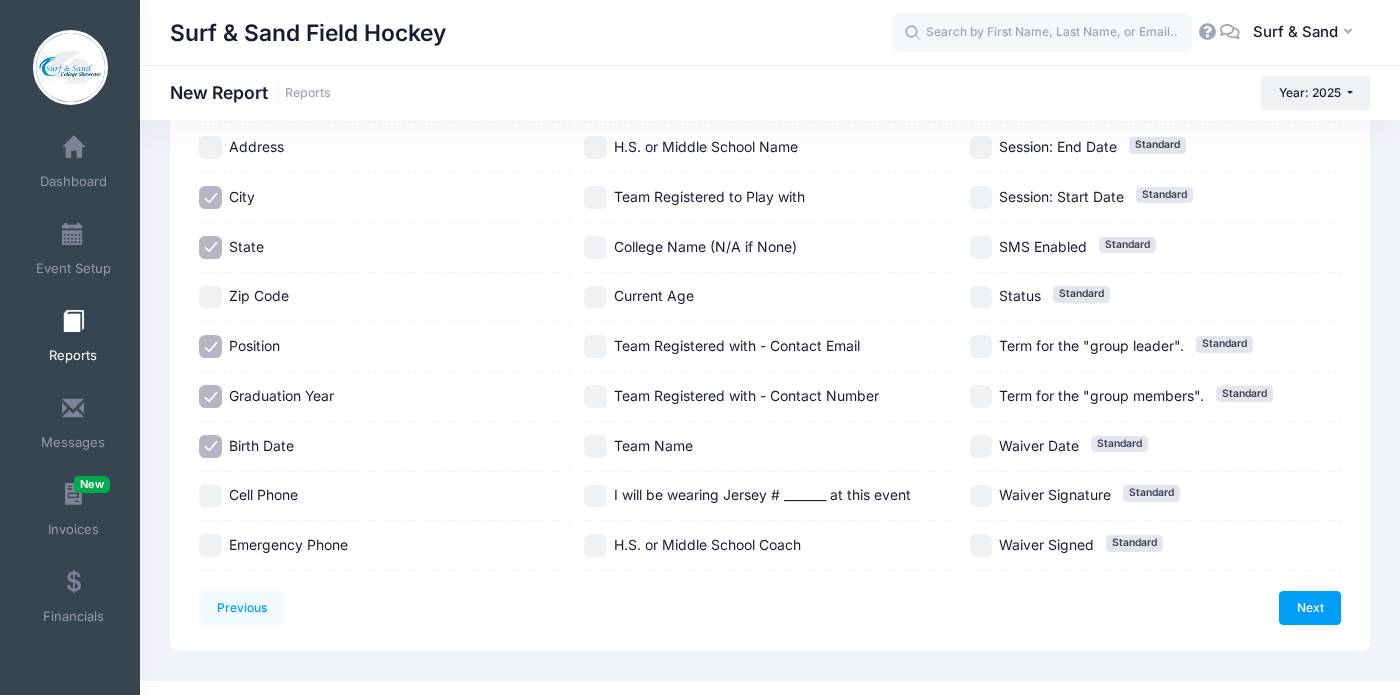 click on "Cell Phone" at bounding box center [263, 494] 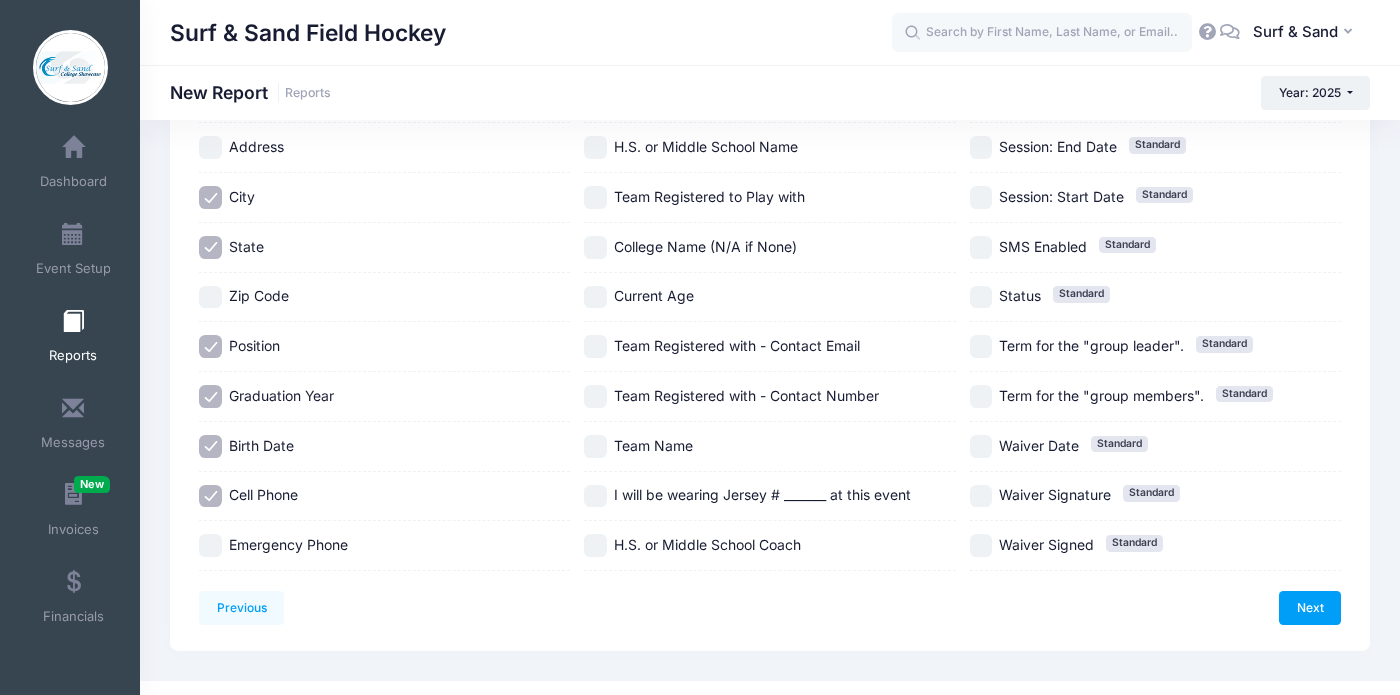 click on "Emergency Phone" at bounding box center (384, 546) 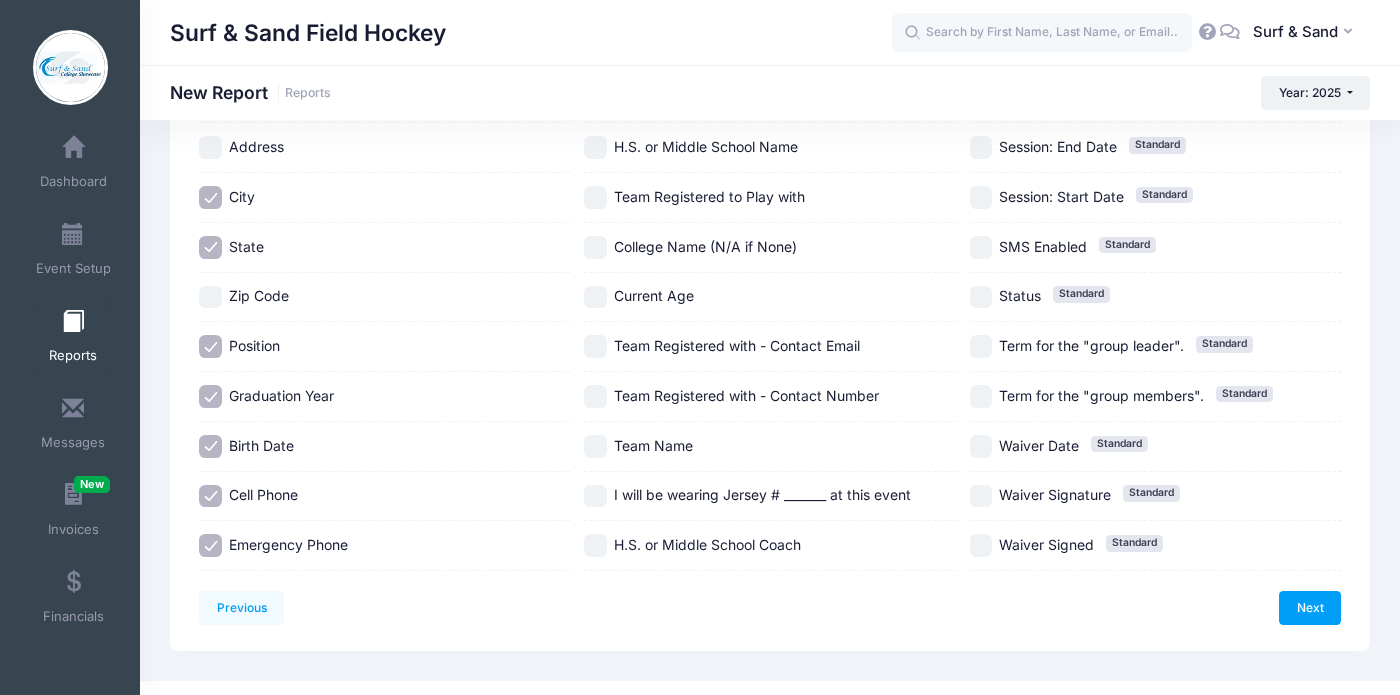 click on "I will be wearing Jersey # _______ at this event" at bounding box center [762, 494] 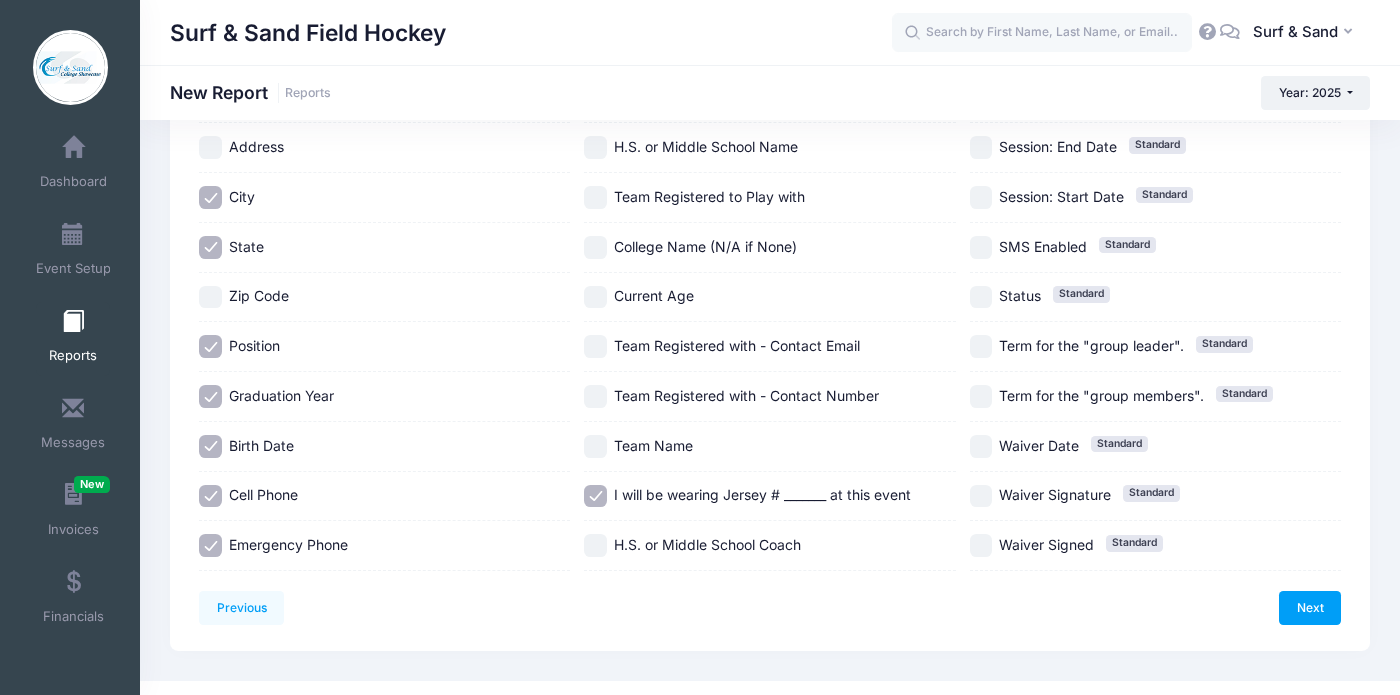 click on "Team Name" at bounding box center (653, 445) 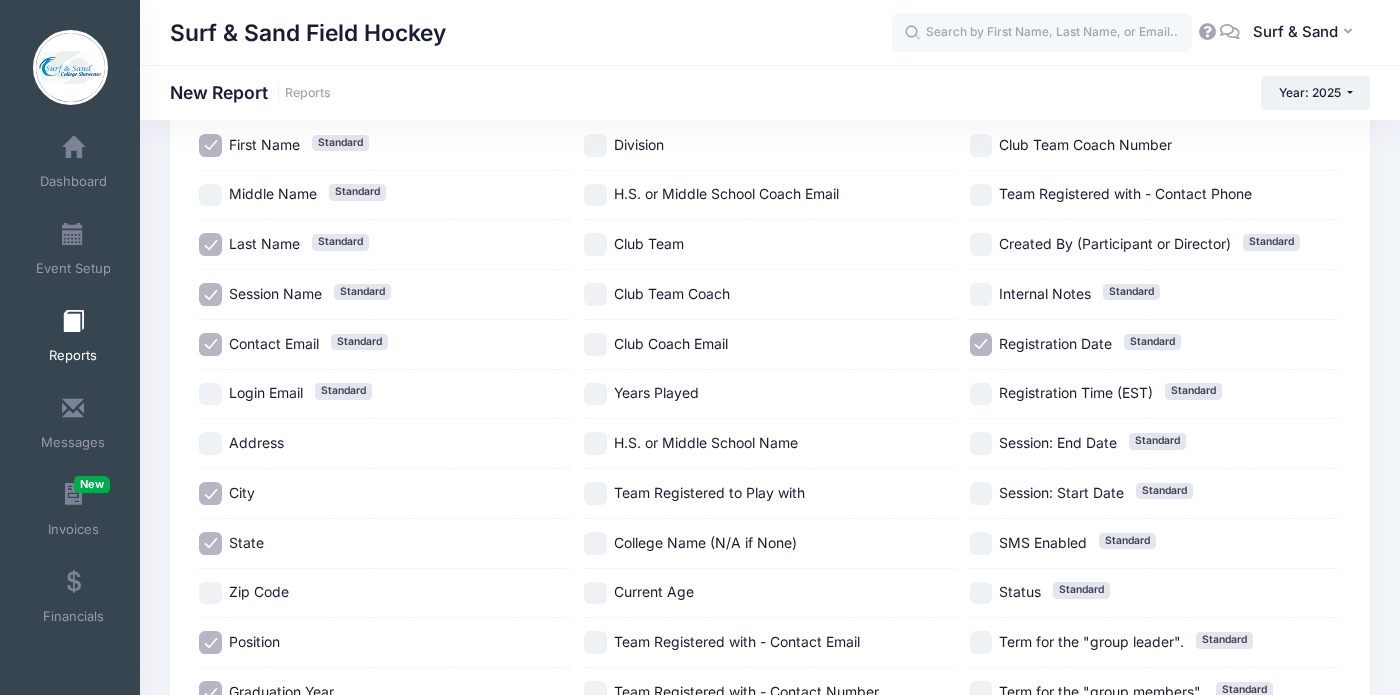 scroll, scrollTop: 0, scrollLeft: 0, axis: both 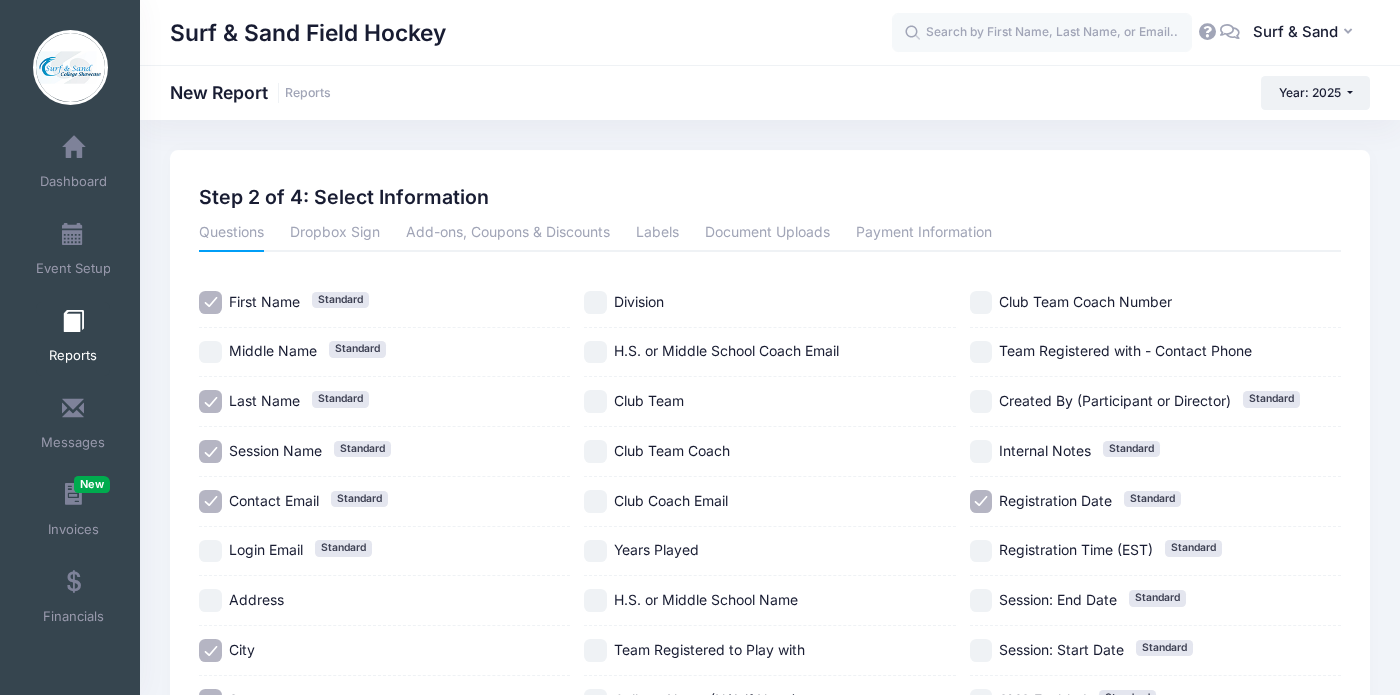click on "Division" at bounding box center (639, 301) 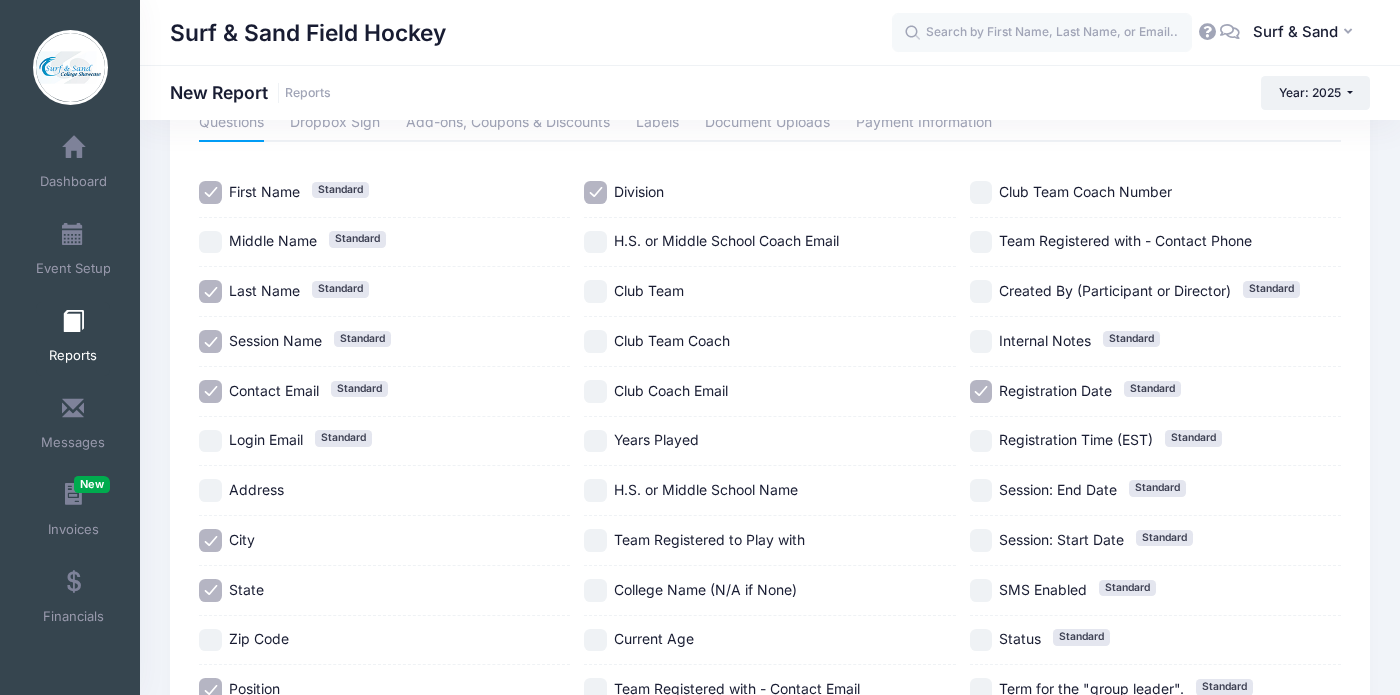 scroll, scrollTop: 223, scrollLeft: 0, axis: vertical 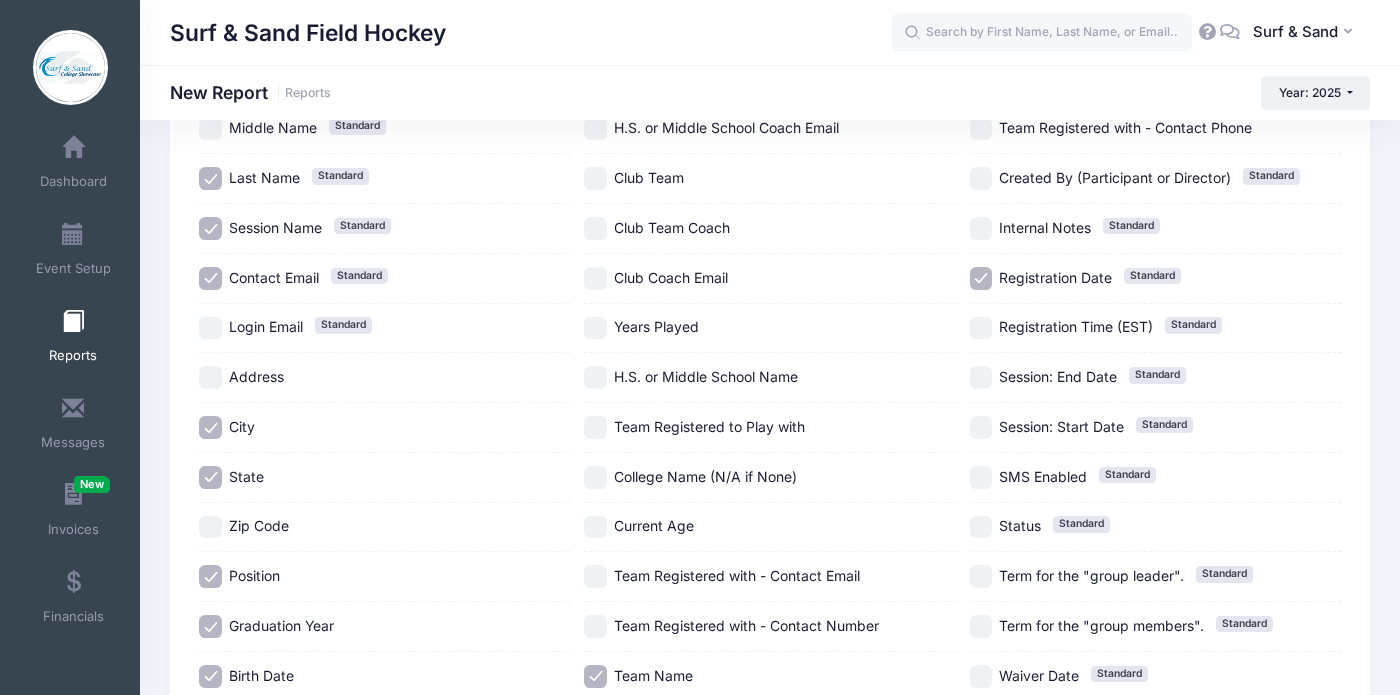 click on "Registration Time (EST) Standard" at bounding box center [1155, 328] 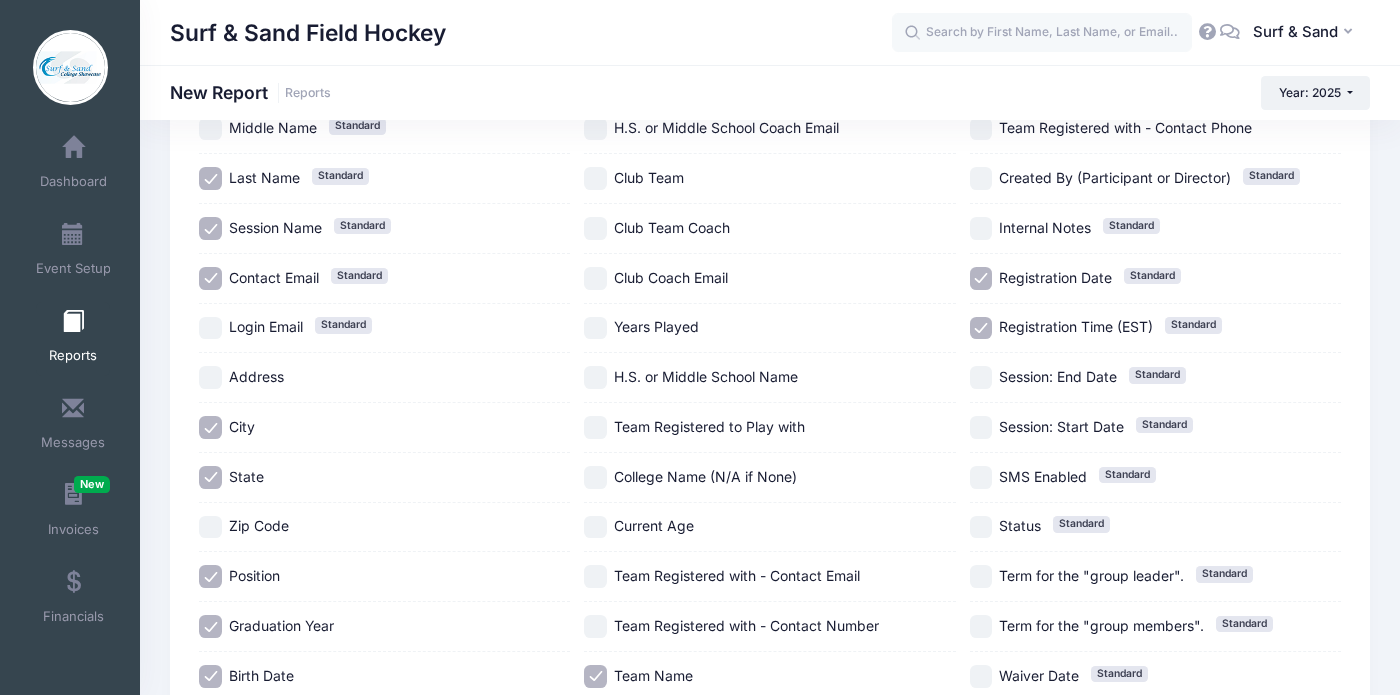 scroll, scrollTop: 485, scrollLeft: 0, axis: vertical 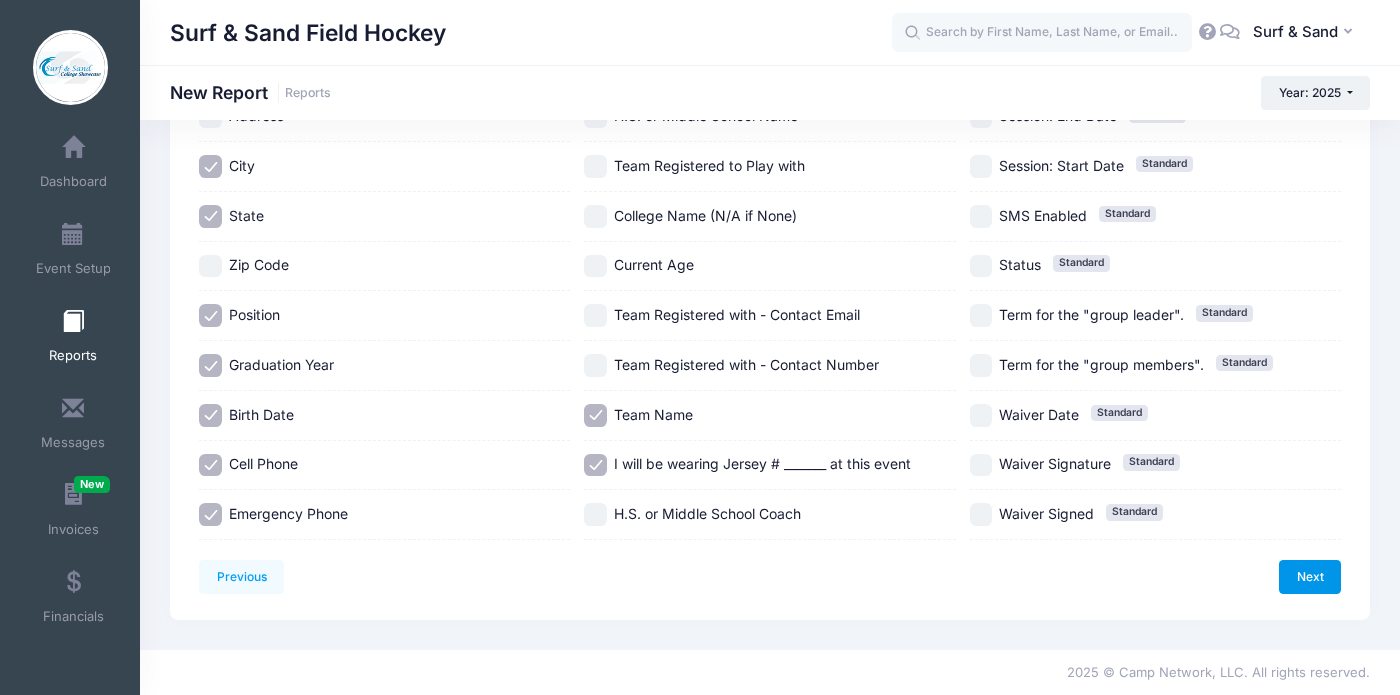 click on "Next" at bounding box center [1310, 577] 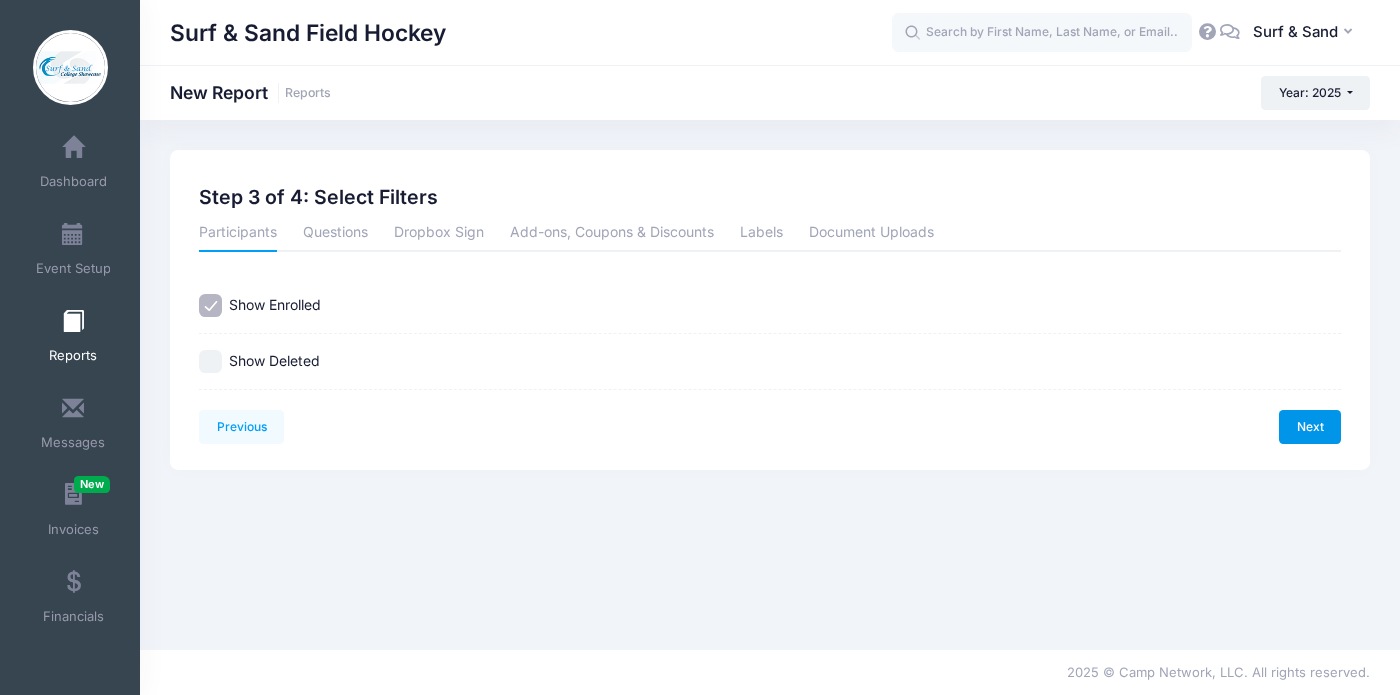 scroll, scrollTop: 0, scrollLeft: 0, axis: both 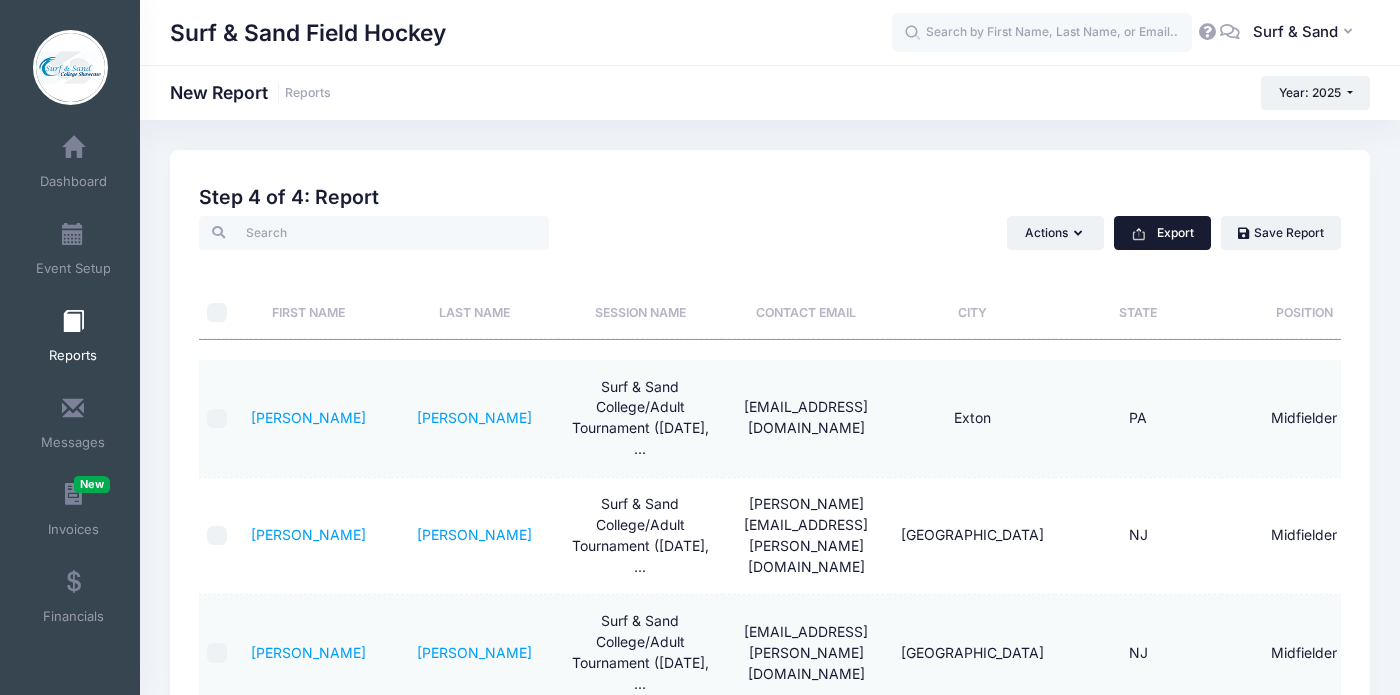 click on "Export" at bounding box center [1162, 233] 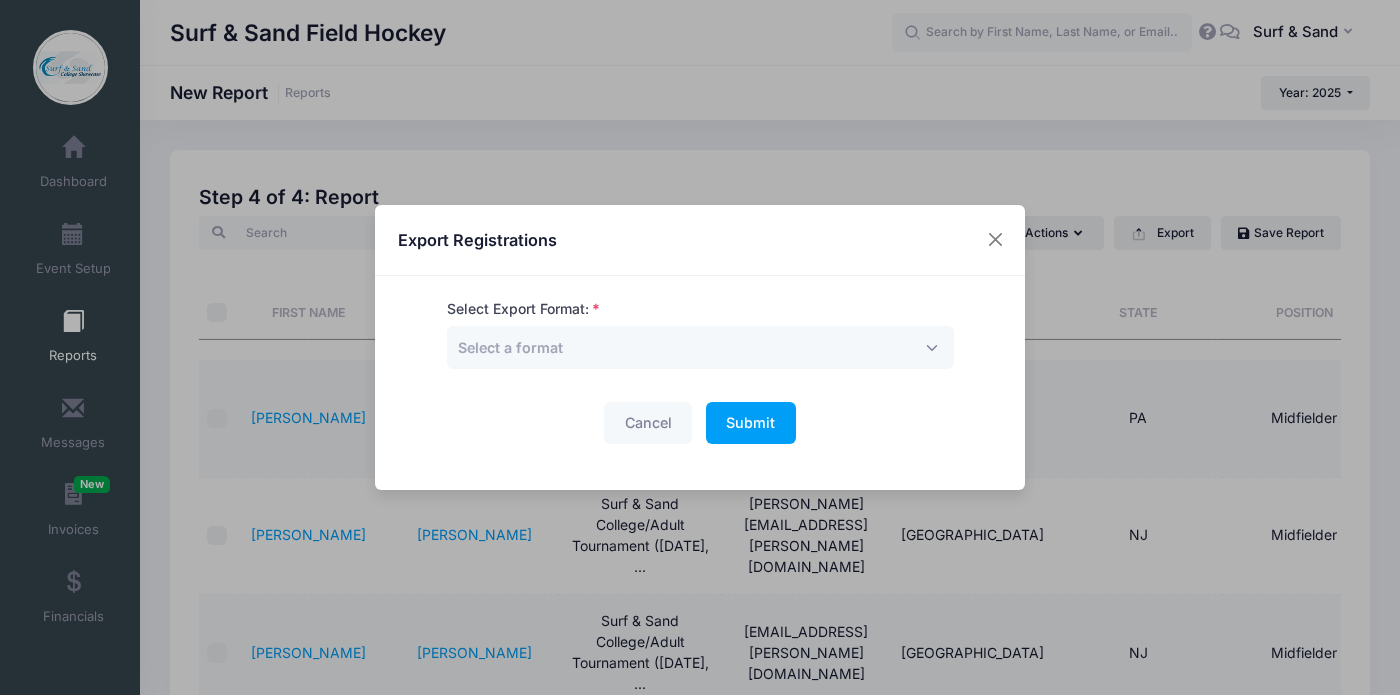 click on "Select Export Format:
Excel CSV Print Select a format" at bounding box center [700, 334] 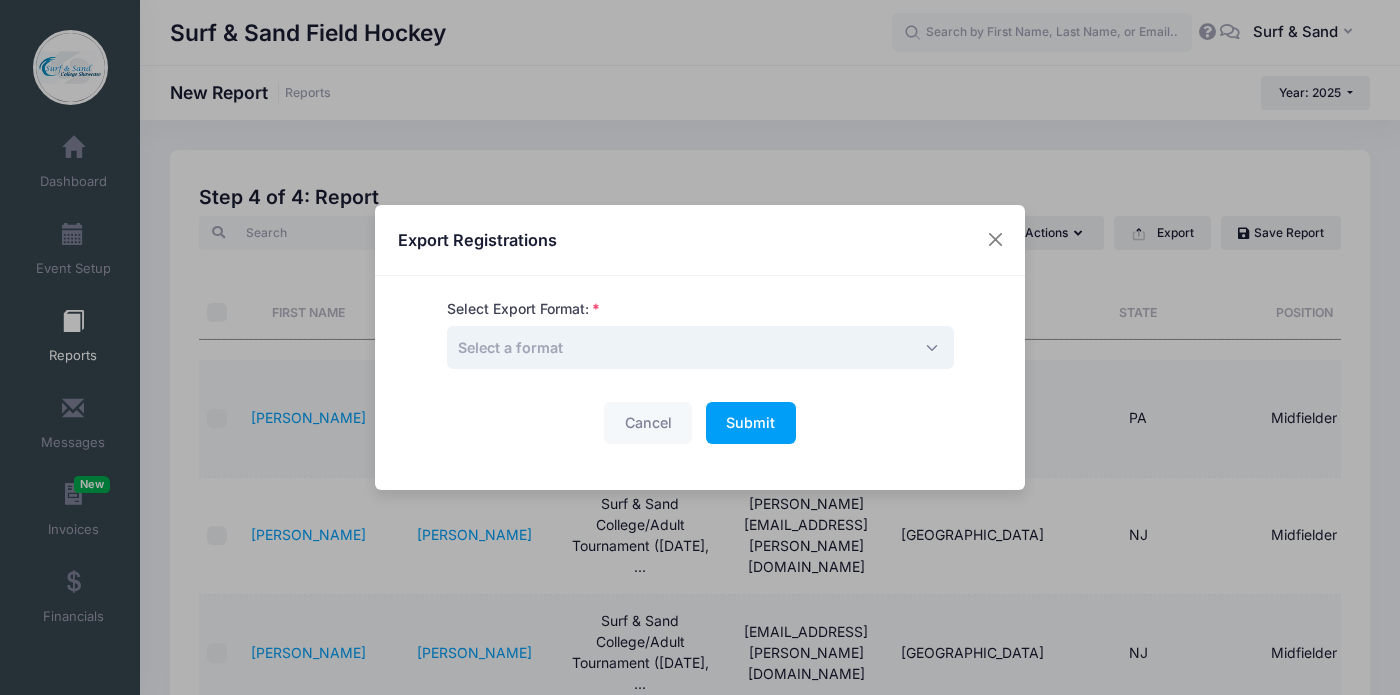 click on "Select a format" at bounding box center (700, 347) 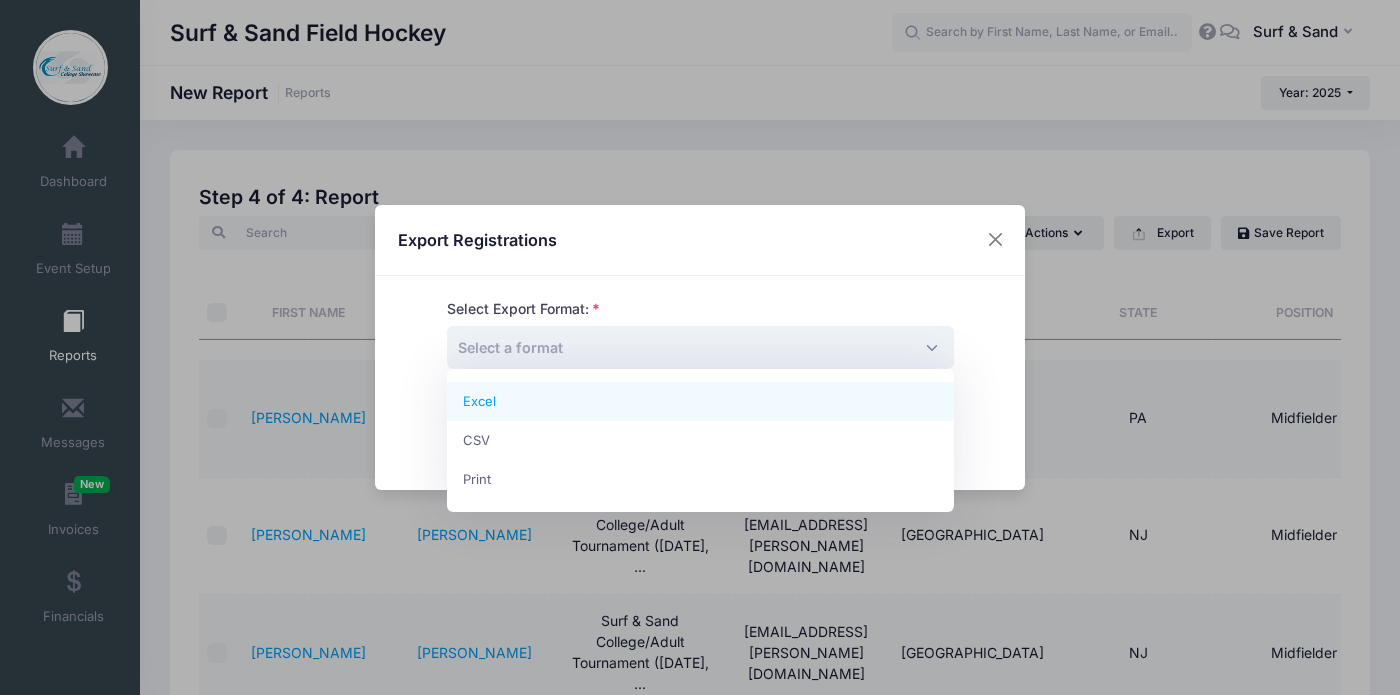 select on "excel" 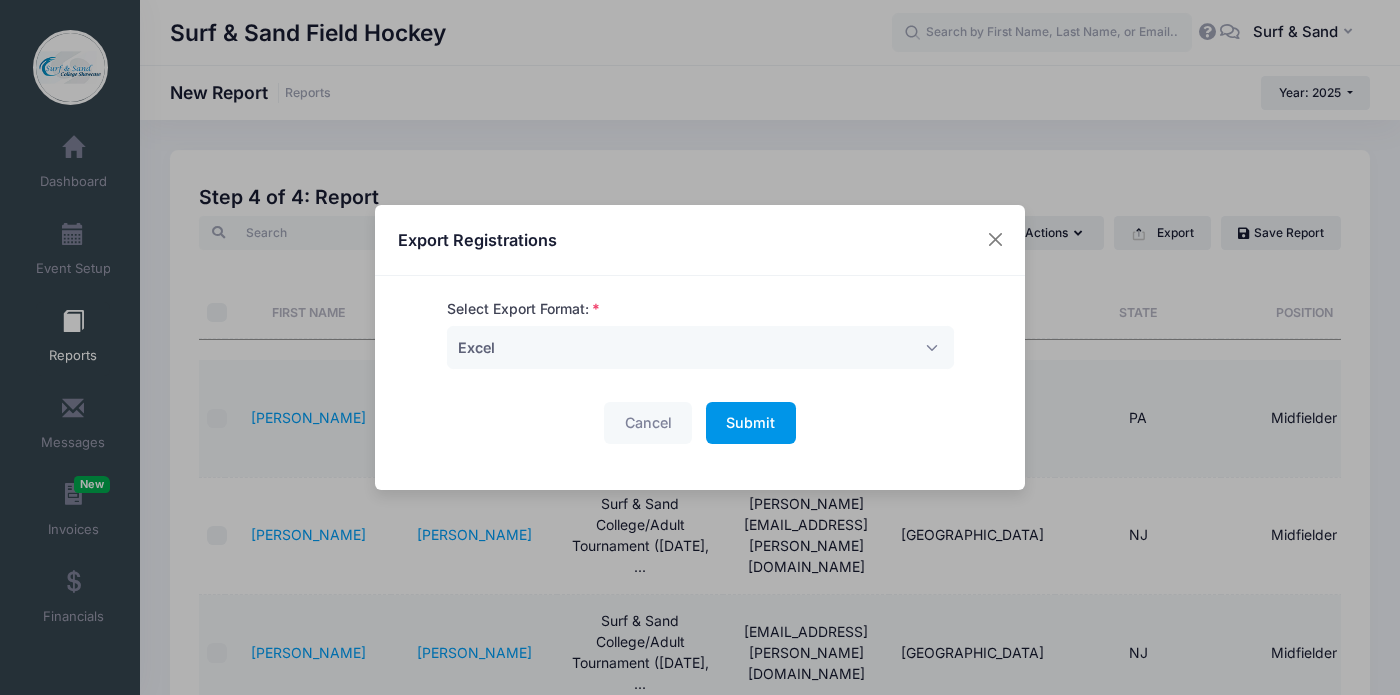 click on "Submit
Please wait..." at bounding box center [751, 423] 